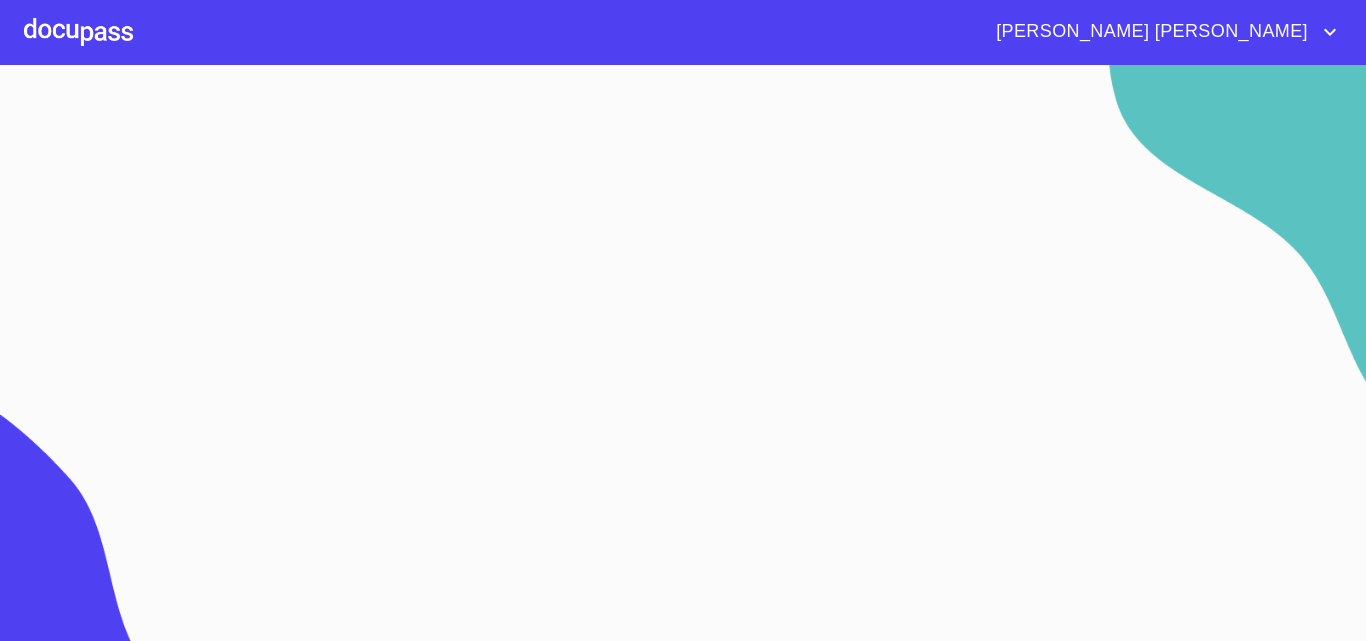 scroll, scrollTop: 0, scrollLeft: 0, axis: both 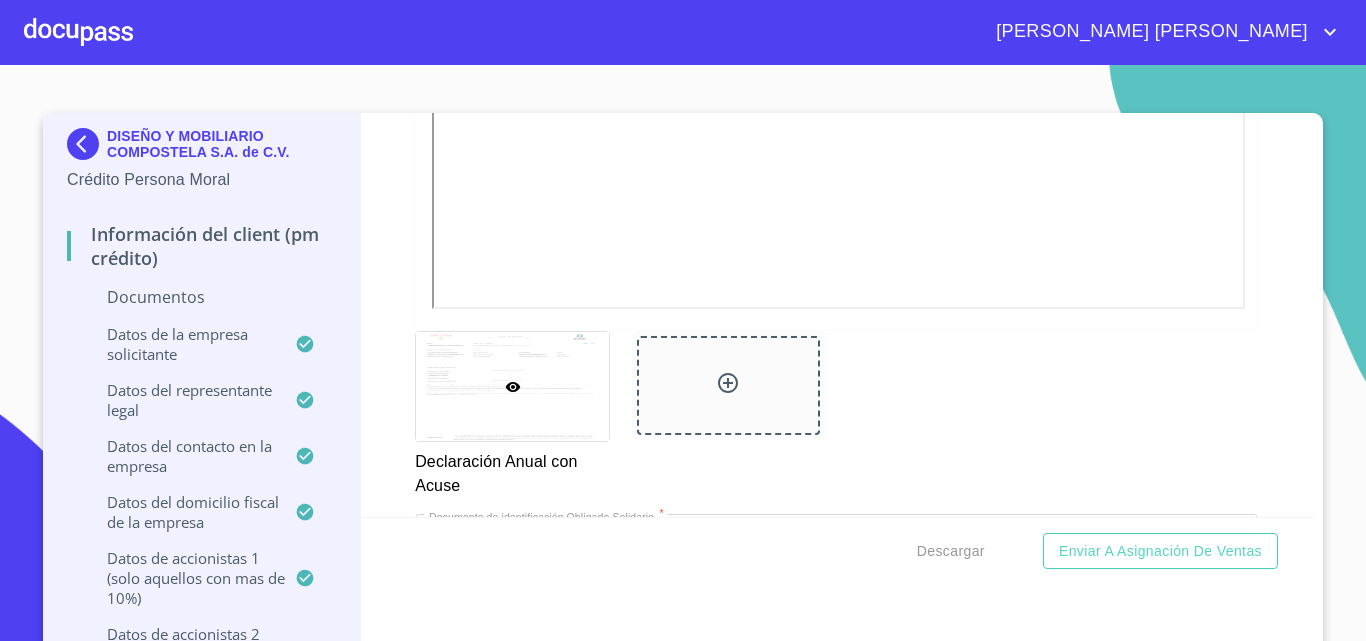 click 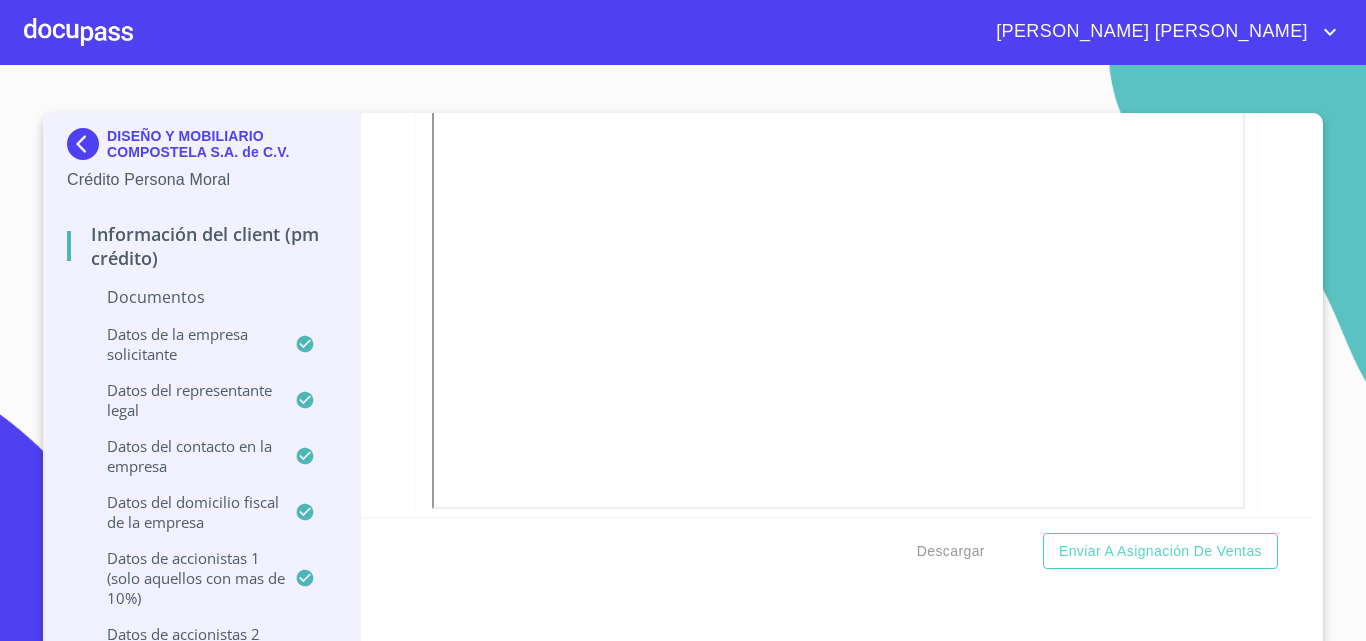 scroll, scrollTop: 6800, scrollLeft: 0, axis: vertical 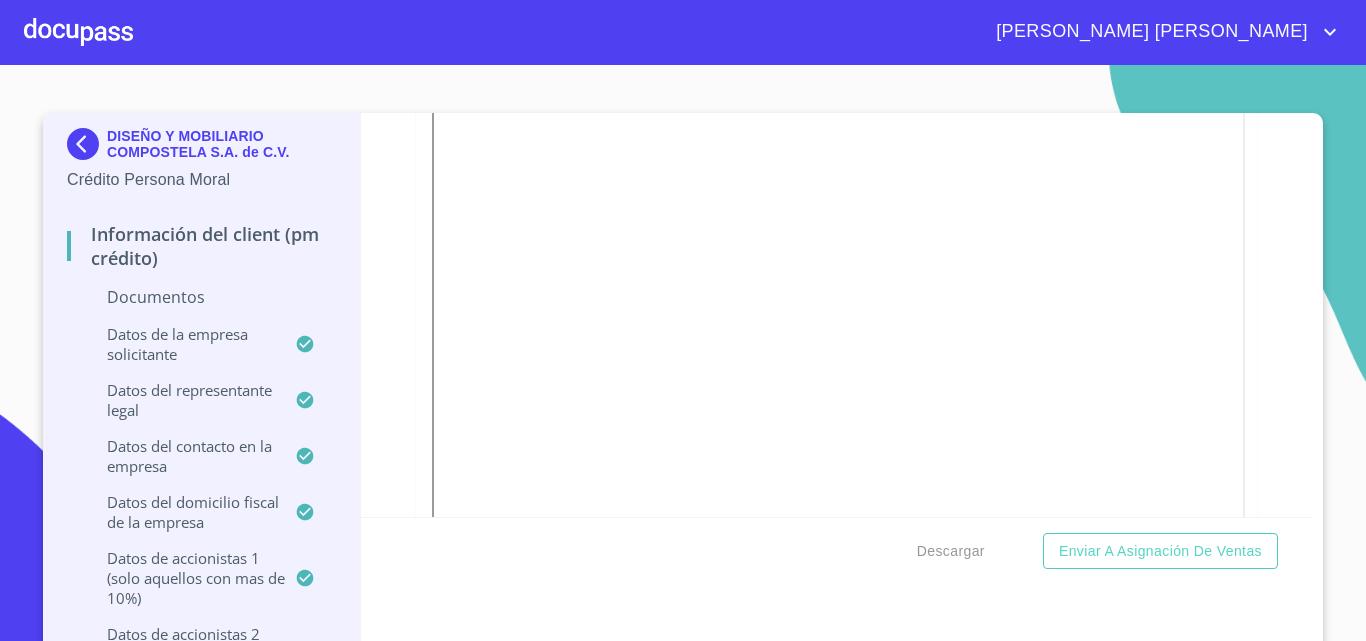 click on "Información del Client (PM crédito)   Documentos Documento de identificación representante legal.   * INE ​ Identificación Oficial Representante Legal * Identificación Oficial Representante Legal Identificación Oficial Representante Legal Comprobante de Domicilio Empresa * Comprobante de Domicilio Empresa Comprobante de Domicilio Empresa Fuente de ingresos   * Independiente/Dueño de negocio/Persona Moral ​ Comprobante de Ingresos mes 1 * Comprobante de Ingresos mes 1 Comprobante de Ingresos mes 1 Comprobante de Ingresos mes 2 * Comprobante de Ingresos mes 2 Comprobante de Ingresos mes 2 Comprobante de Ingresos mes 3 * Comprobante de Ingresos mes 3 Comprobante de Ingresos mes 3 Constancia de Situación Fiscal Empresa * Constancia de Situación Fiscal Empresa Constancia de Situación Fiscal Empresa Acta Constitutiva con poderes * Acta Constitutiva con poderes Acta Constitutiva con poderes Declaración Anual con Acuse * Declaración Anual con Acuse Declaración Anual con Acuse   * INE ​ * * *" at bounding box center [837, 315] 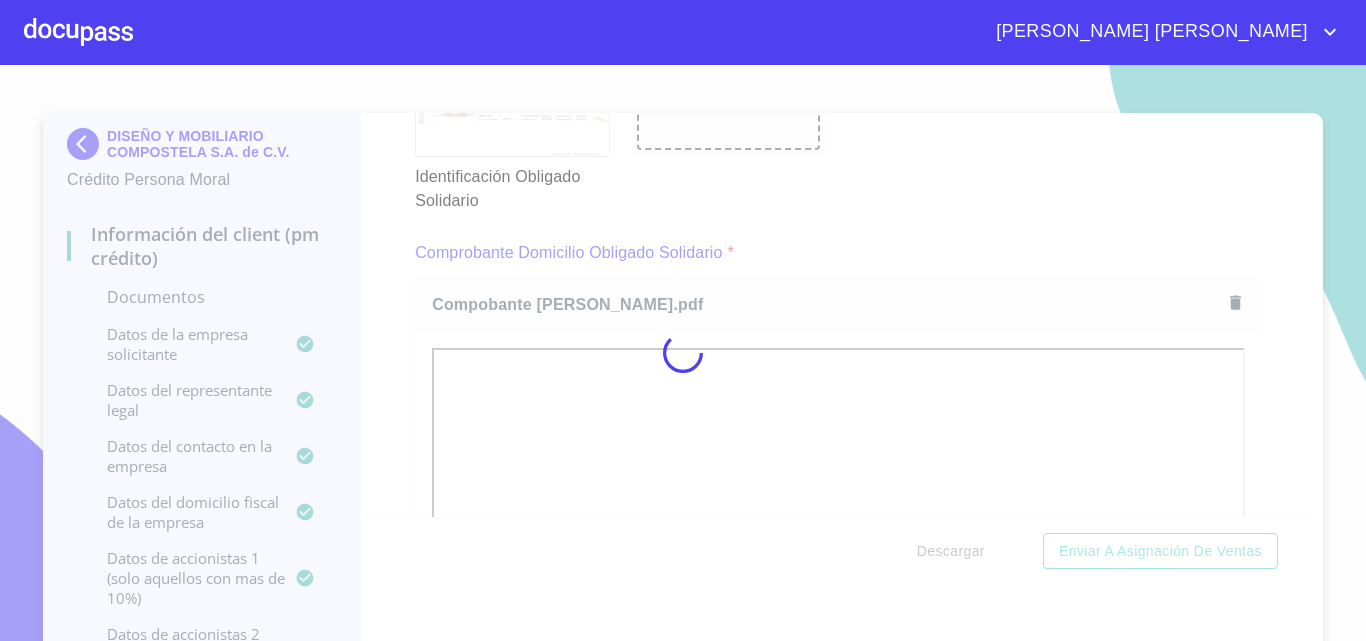 scroll, scrollTop: 8094, scrollLeft: 0, axis: vertical 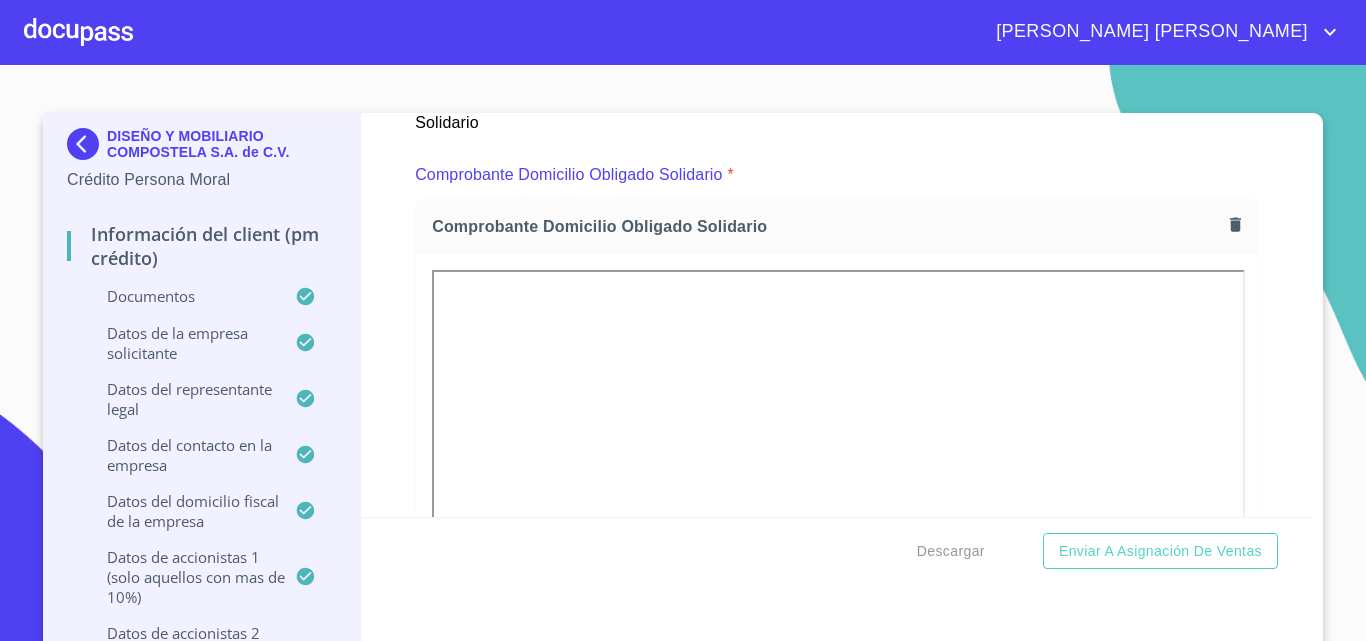 click on "Información del Client (PM crédito)   Documentos Documento de identificación representante legal.   * INE ​ Identificación Oficial Representante Legal * Identificación Oficial Representante Legal Identificación Oficial Representante Legal Comprobante de Domicilio Empresa * Comprobante de Domicilio Empresa Comprobante de Domicilio Empresa Fuente de ingresos   * Independiente/Dueño de negocio/Persona Moral ​ Comprobante de Ingresos mes 1 * Comprobante de Ingresos mes 1 Comprobante de Ingresos mes 1 Comprobante de Ingresos mes 2 * Comprobante de Ingresos mes 2 Comprobante de Ingresos mes 2 Comprobante de Ingresos mes 3 * Comprobante de Ingresos mes 3 Comprobante de Ingresos mes 3 Constancia de Situación Fiscal Empresa * Constancia de Situación Fiscal Empresa Constancia de Situación Fiscal Empresa Acta Constitutiva con poderes * Acta Constitutiva con poderes Acta Constitutiva con poderes Declaración Anual con Acuse * Declaración Anual con Acuse Declaración Anual con Acuse   * INE ​ * * *" at bounding box center [837, 315] 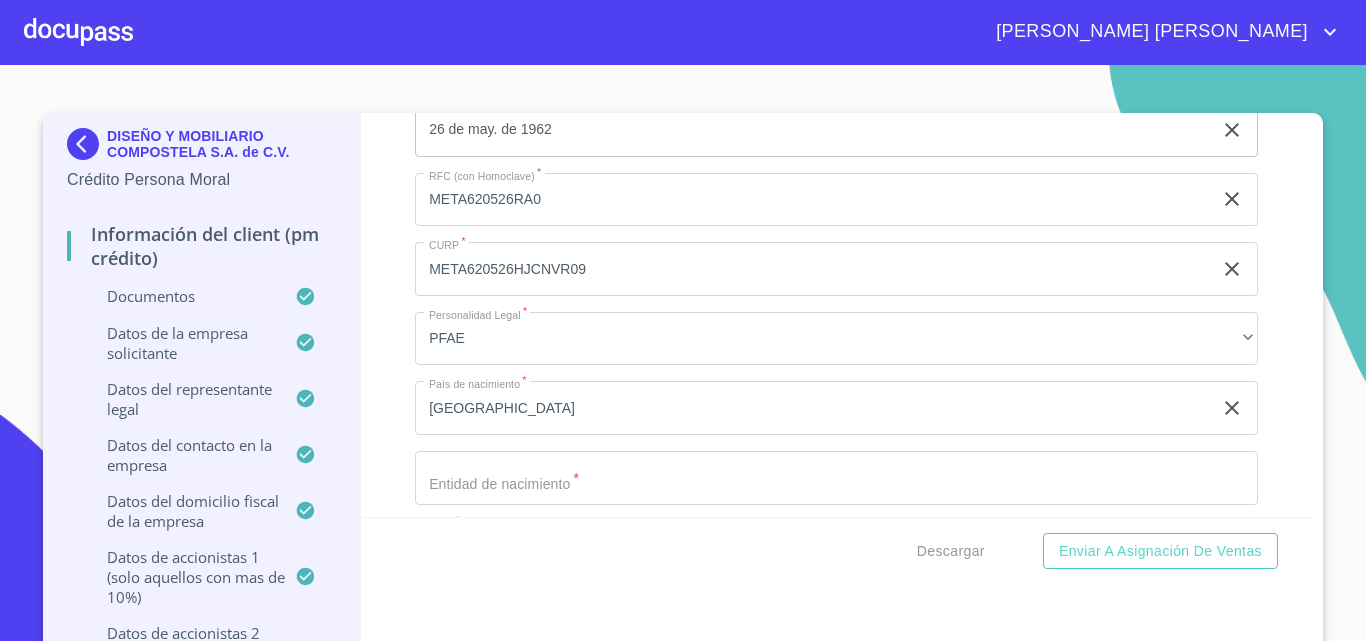 scroll, scrollTop: 20194, scrollLeft: 0, axis: vertical 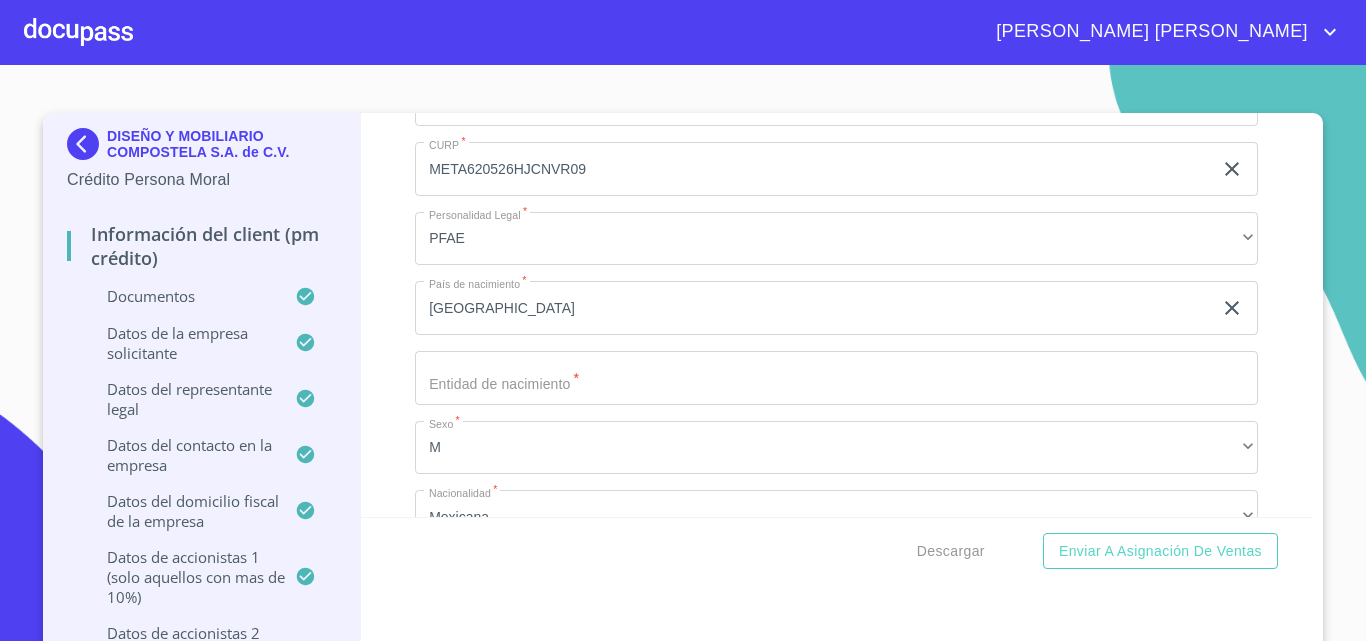 click on "Documento de identificación representante legal.   *" at bounding box center (813, -8419) 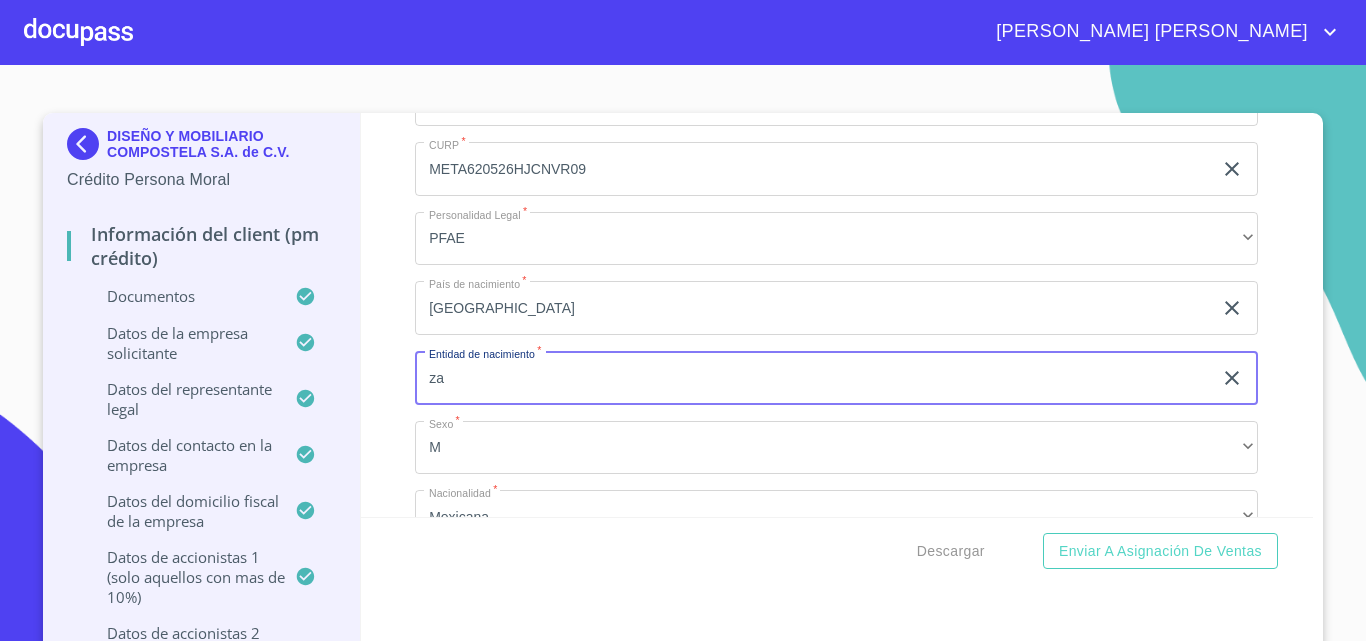 type on "z" 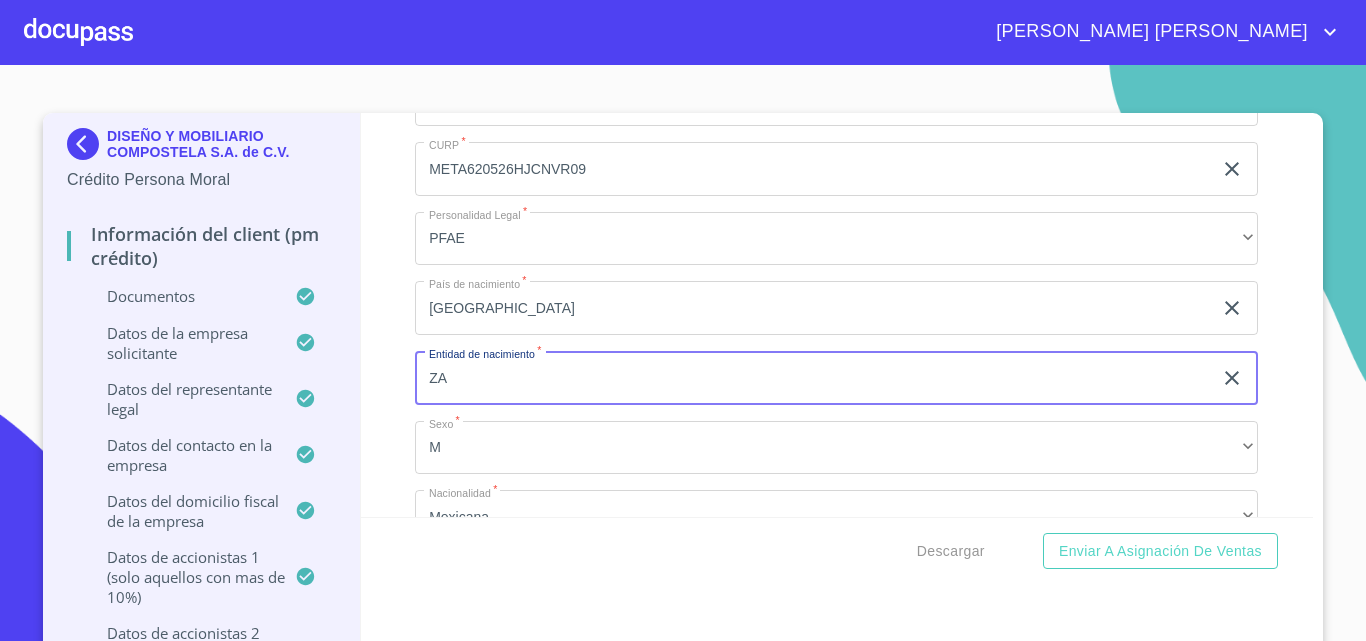type on "Z" 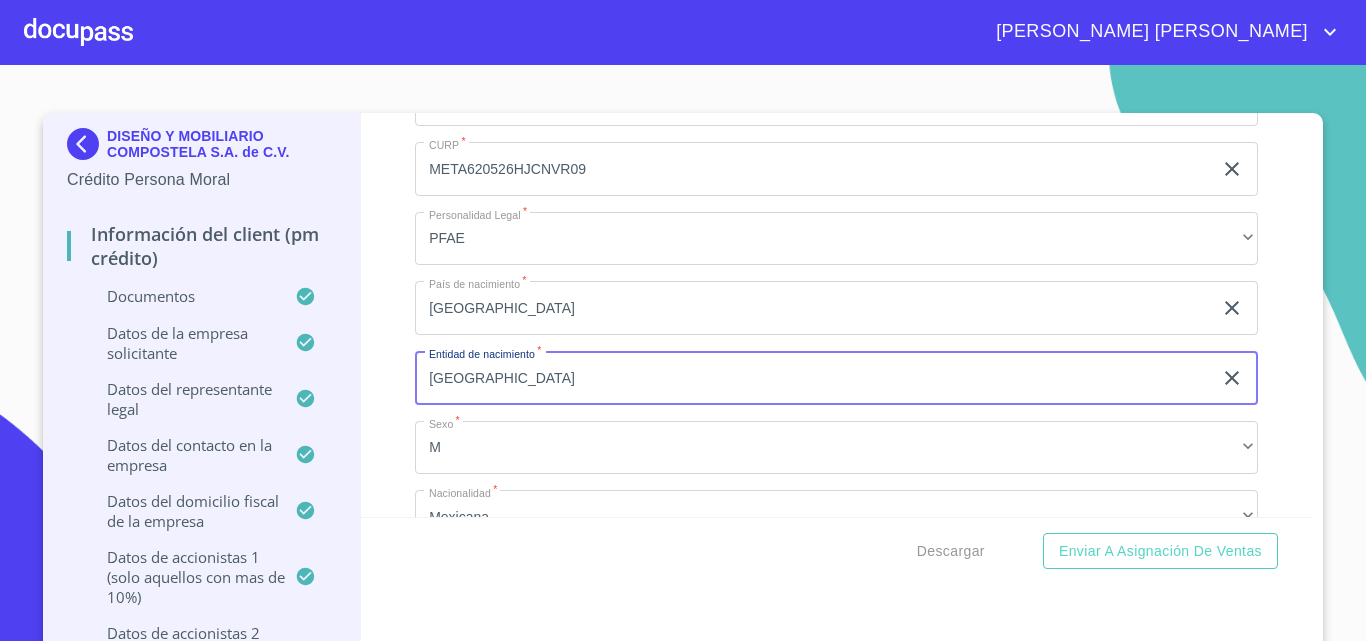 type on "[GEOGRAPHIC_DATA]" 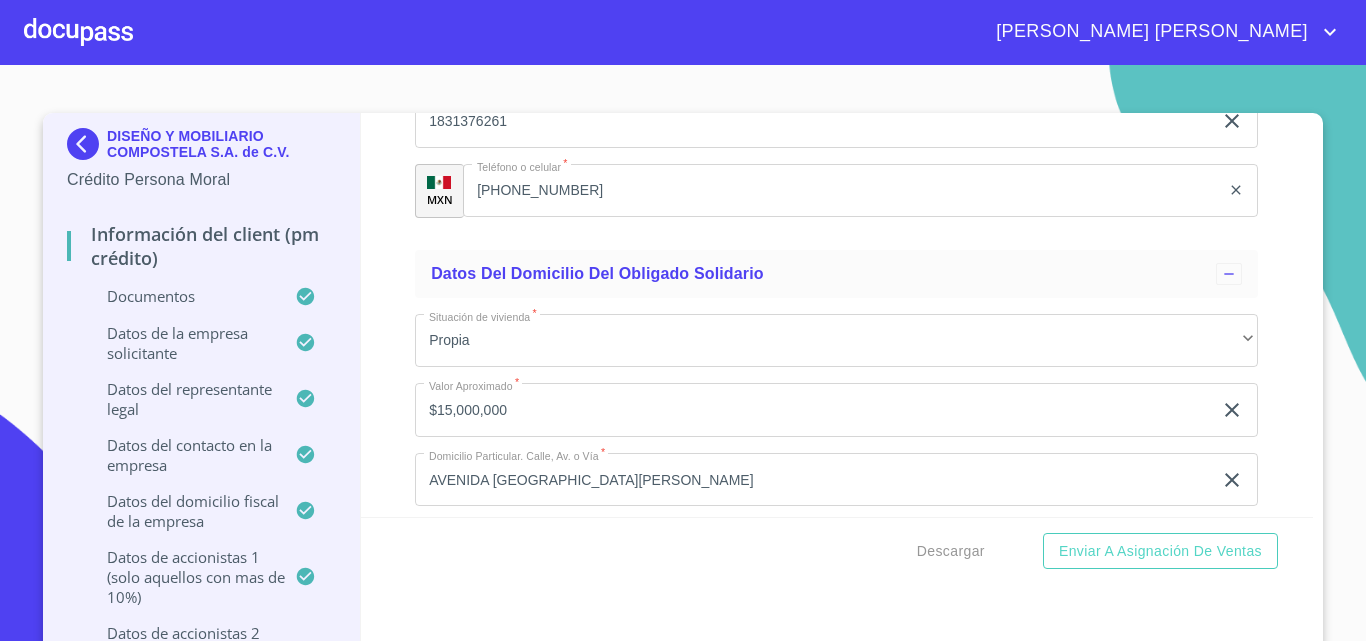 scroll, scrollTop: 20694, scrollLeft: 0, axis: vertical 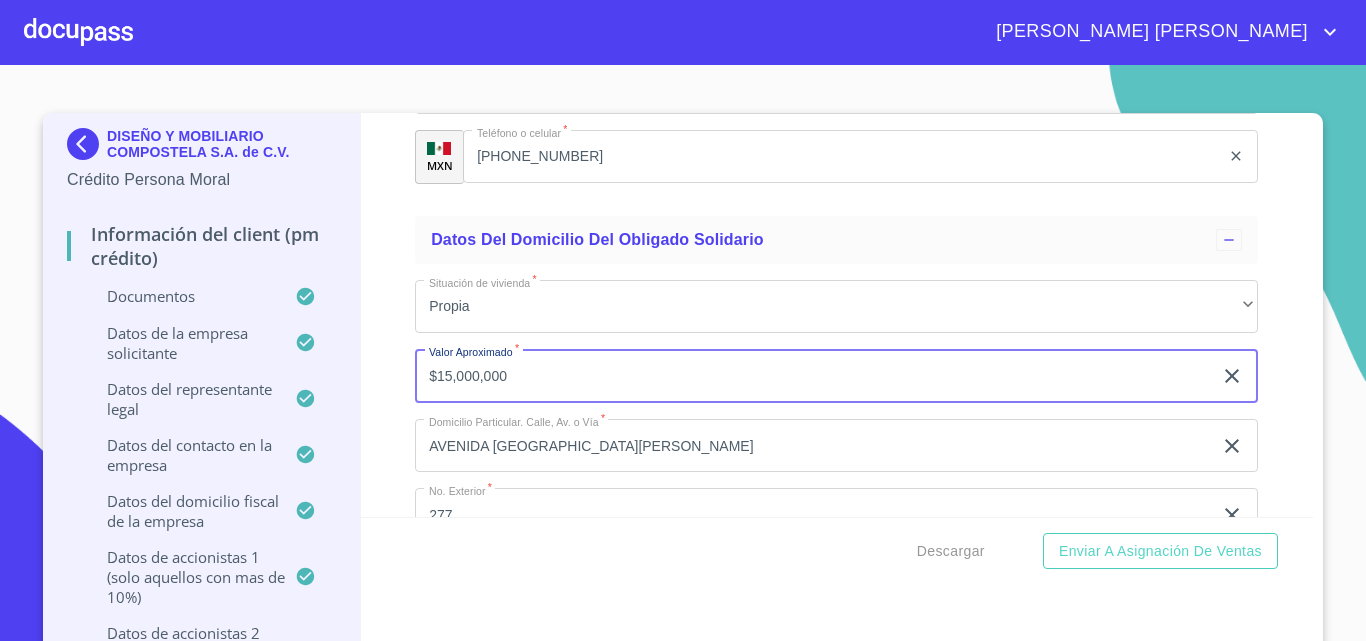 click on "$15,000,000" at bounding box center [813, 376] 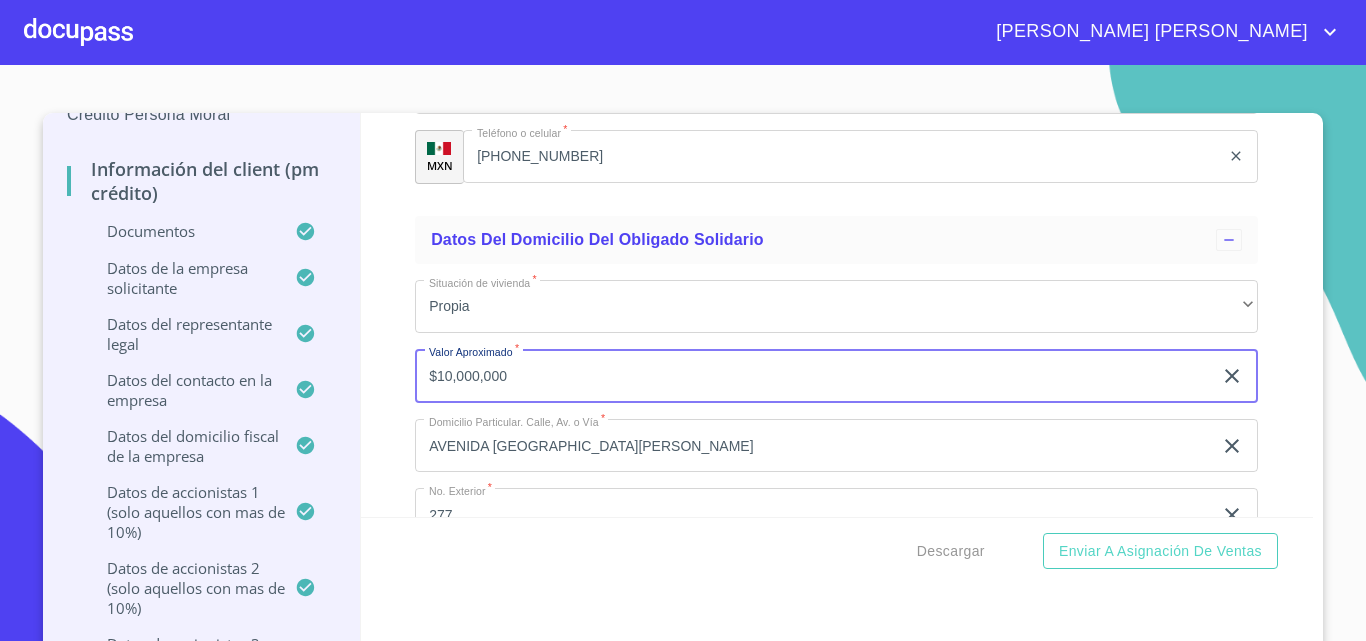 scroll, scrollTop: 100, scrollLeft: 0, axis: vertical 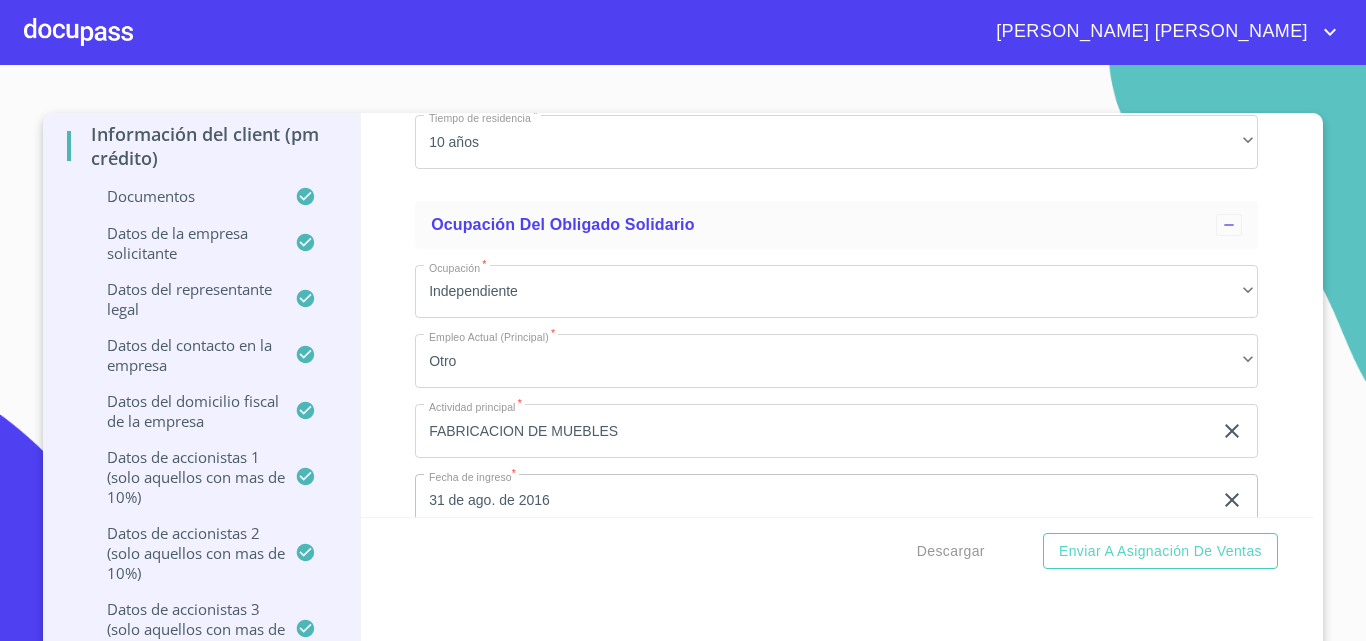 type on "$10,000,000" 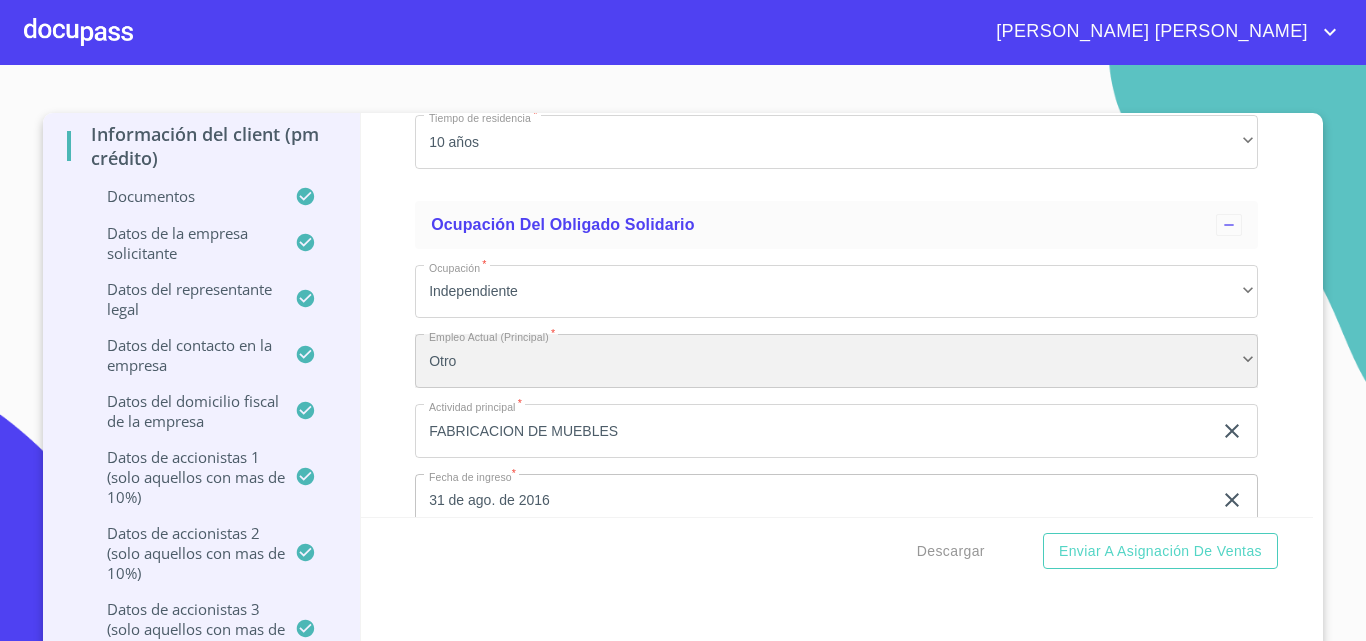 click on "Otro" at bounding box center (836, 361) 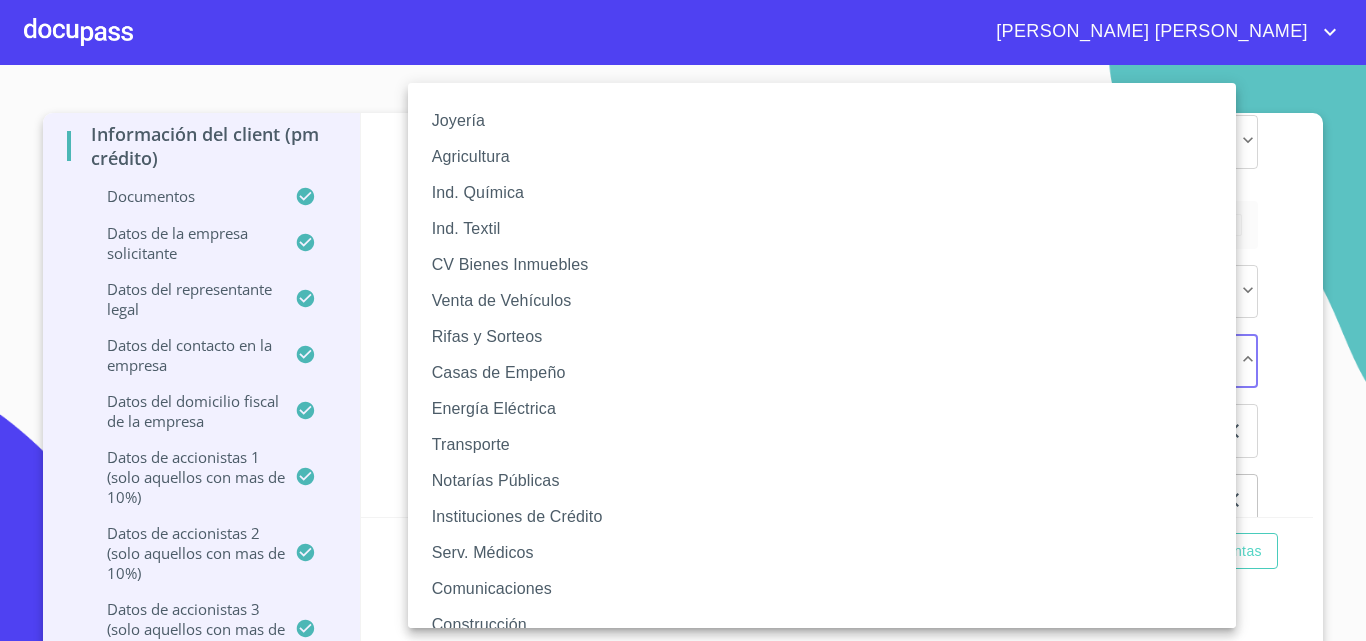 scroll, scrollTop: 311, scrollLeft: 0, axis: vertical 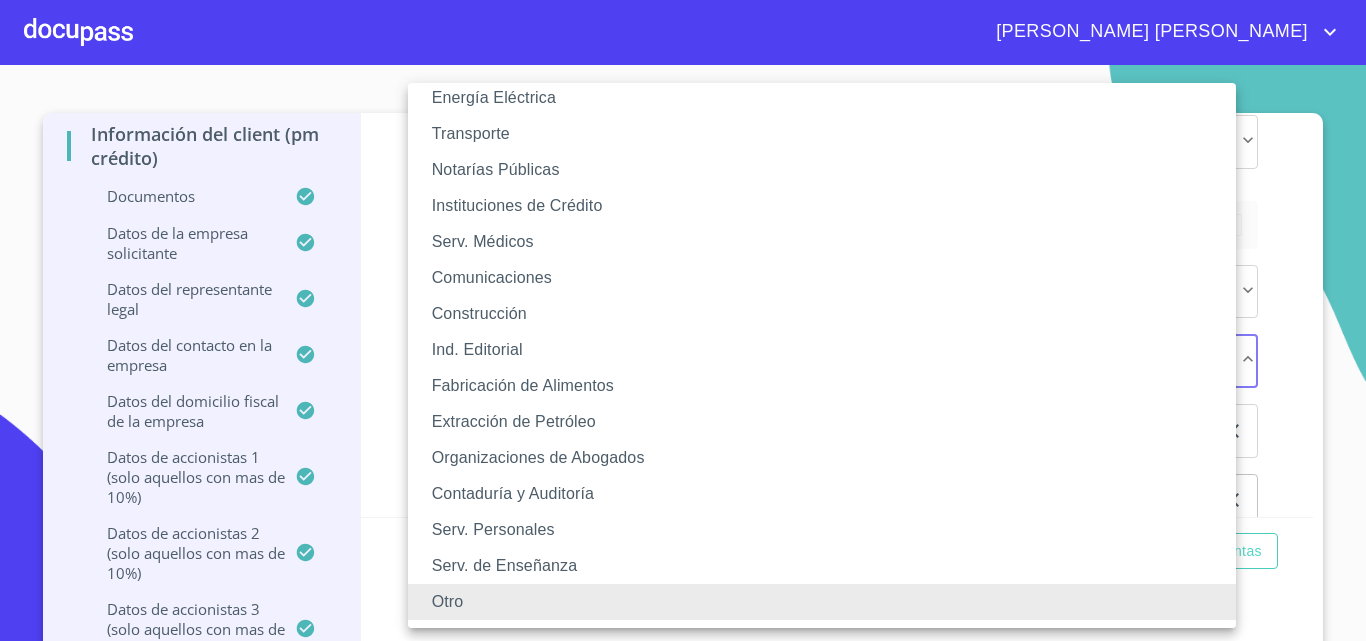 click on "Otro" at bounding box center (829, 602) 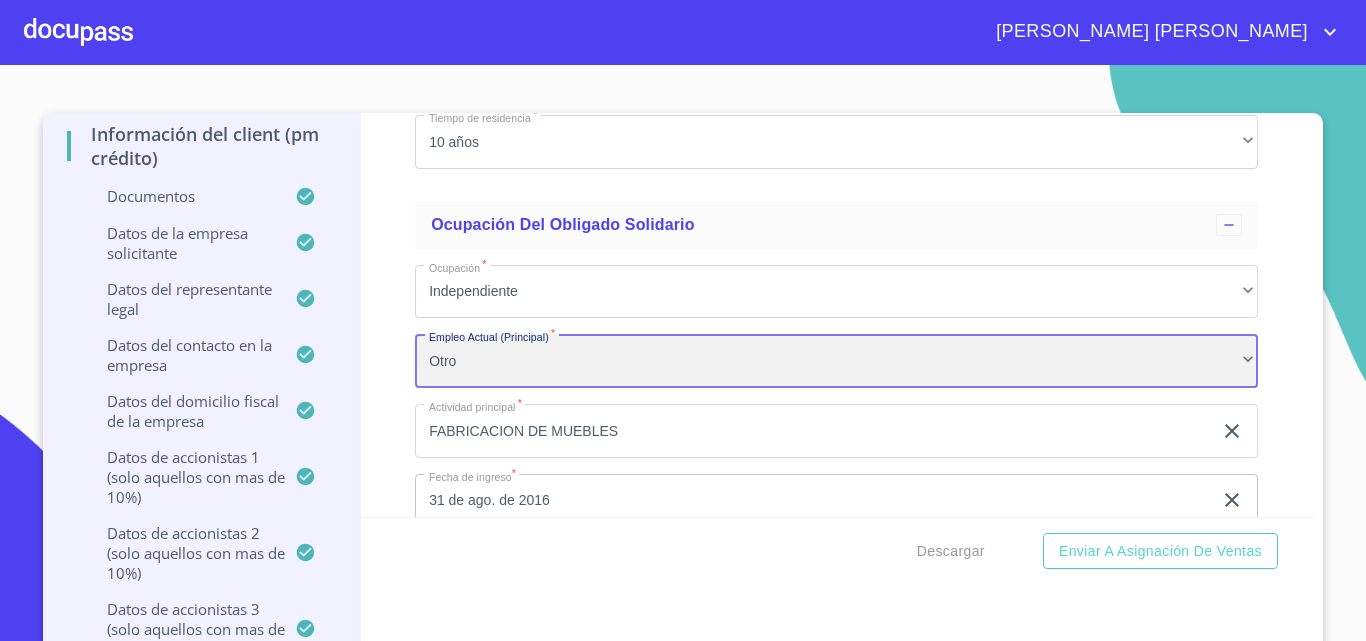 scroll, scrollTop: 310, scrollLeft: 0, axis: vertical 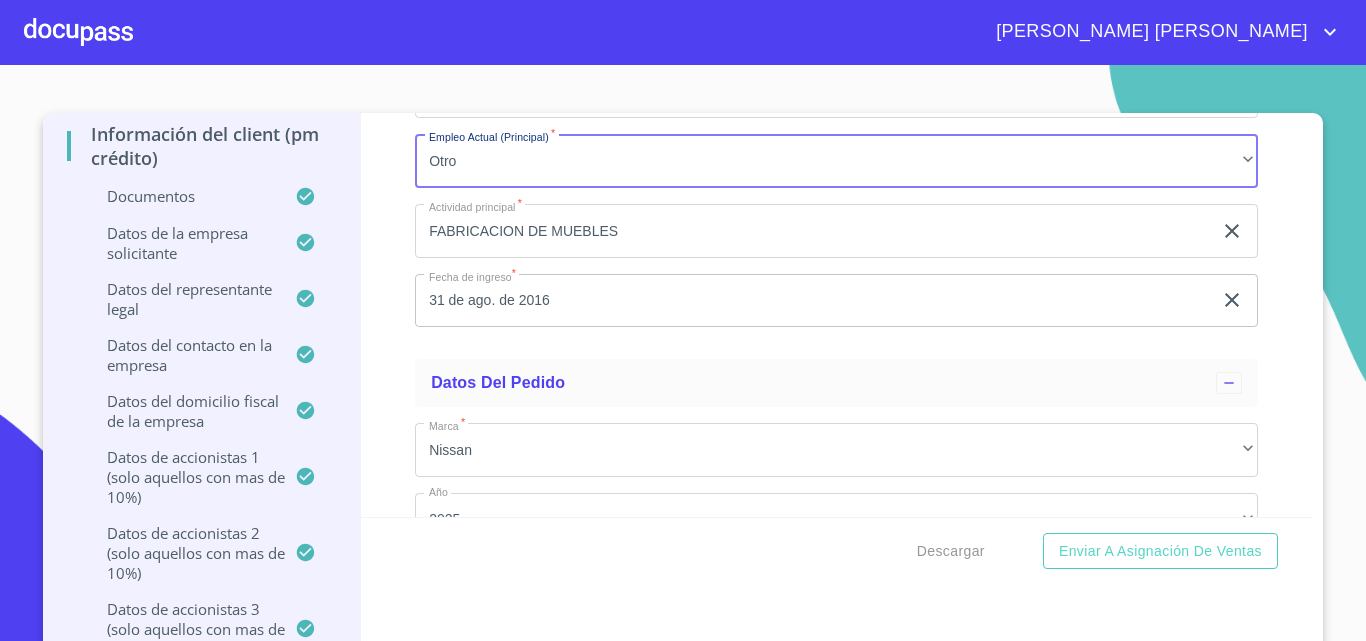 click on "31 de ago. de 2016" at bounding box center [817, 301] 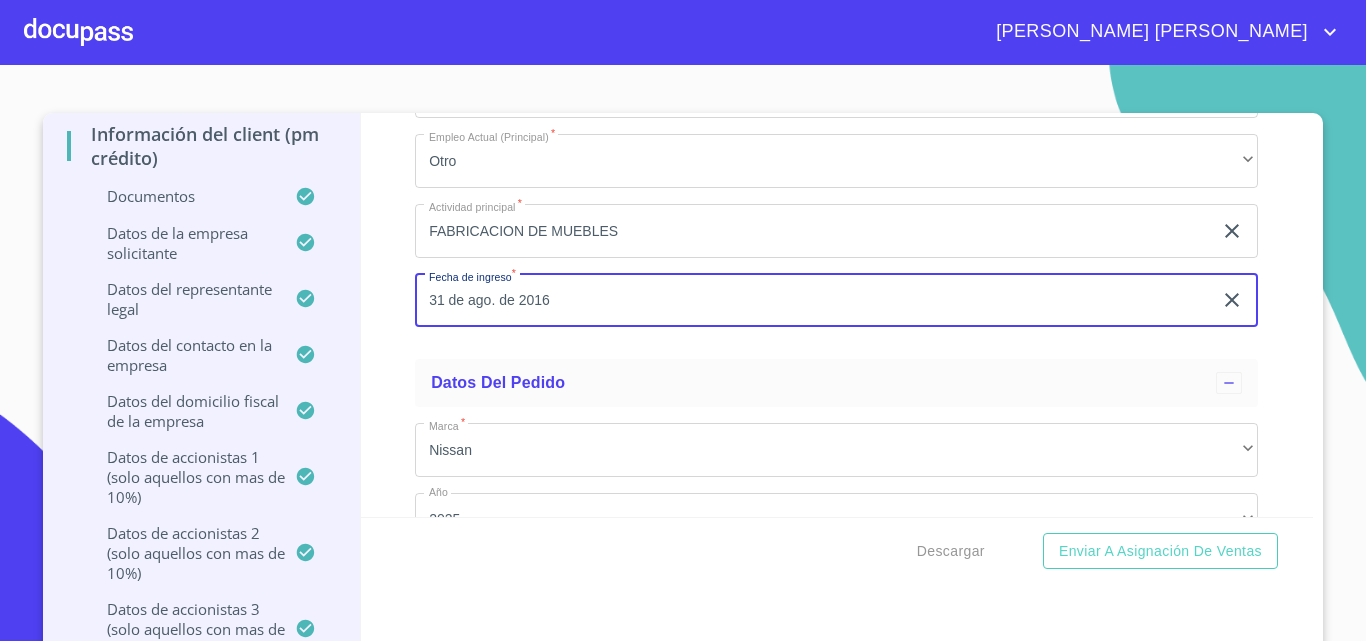 click 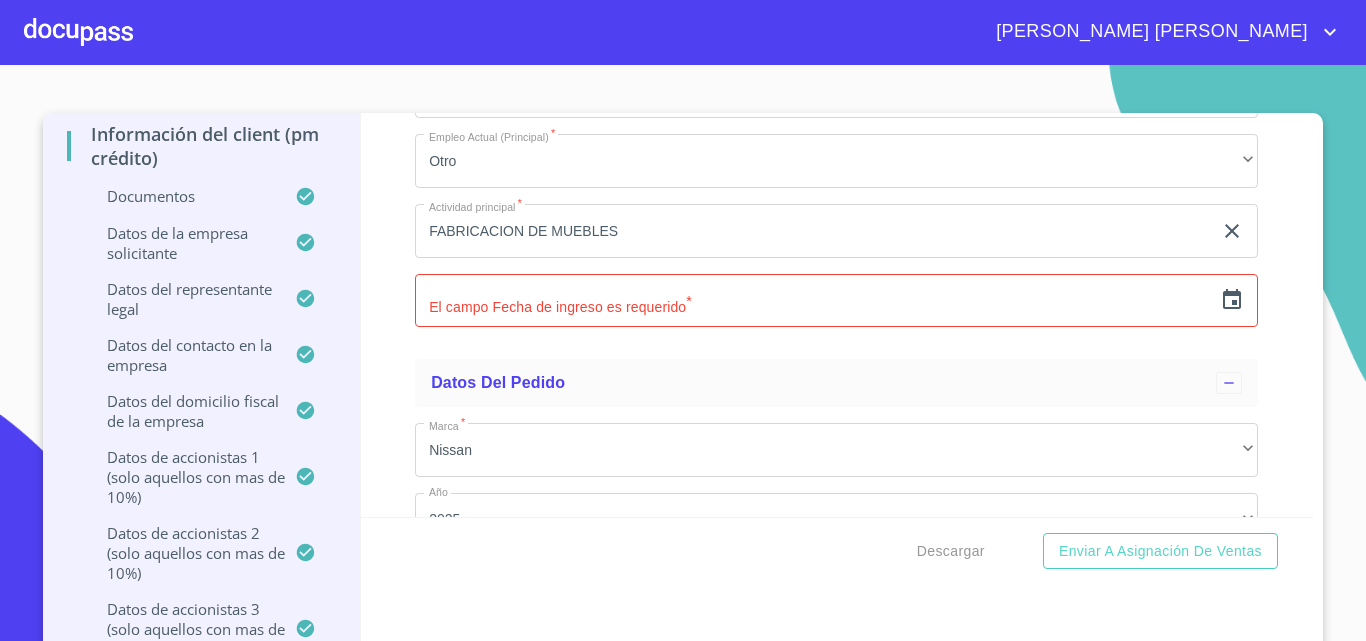 click at bounding box center [813, 301] 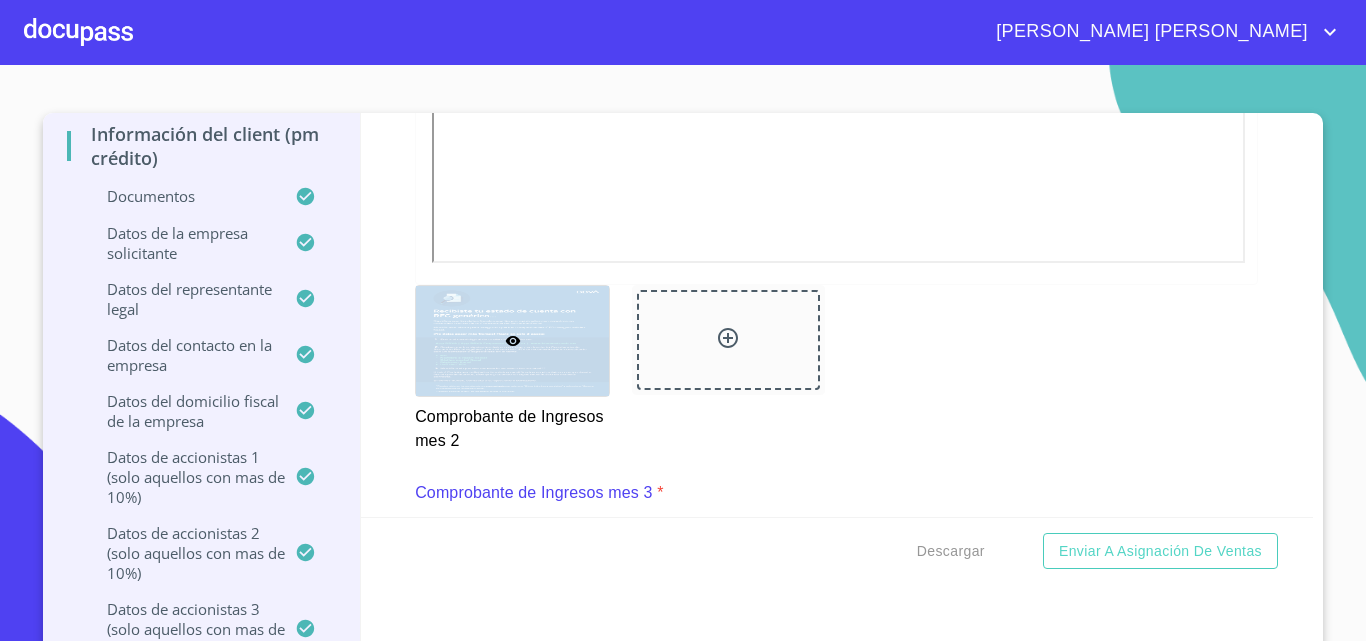scroll, scrollTop: 0, scrollLeft: 0, axis: both 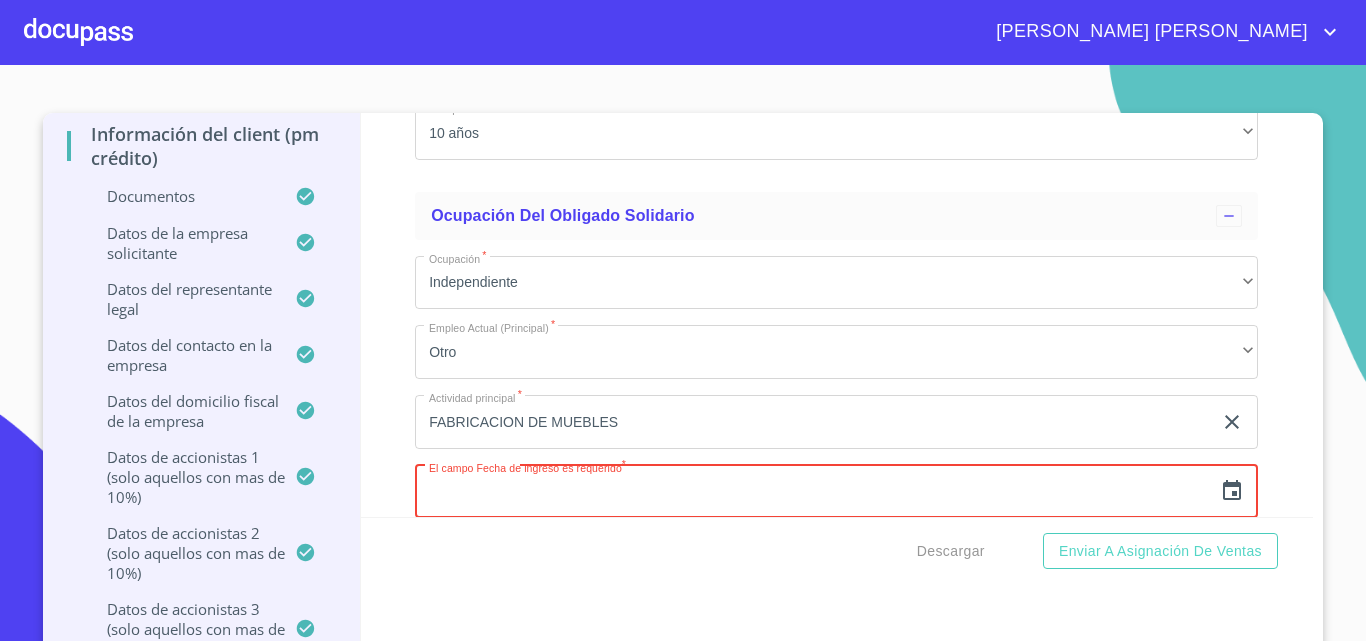 click 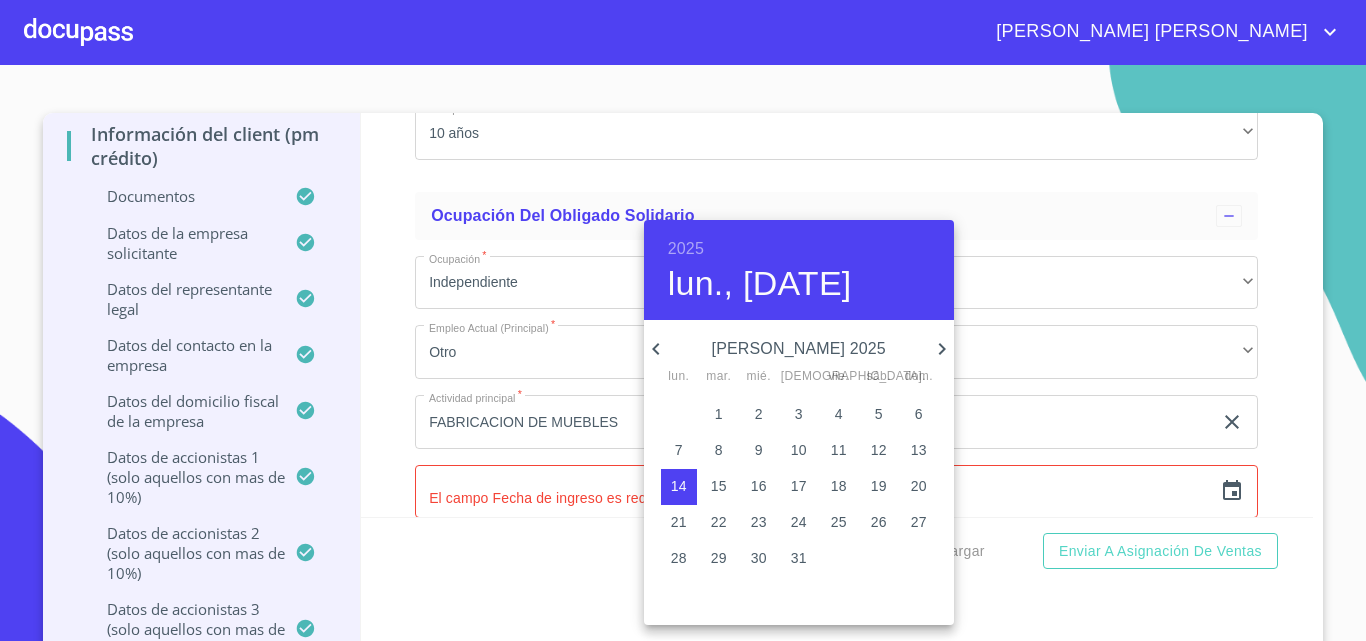 click on "2025" at bounding box center [686, 249] 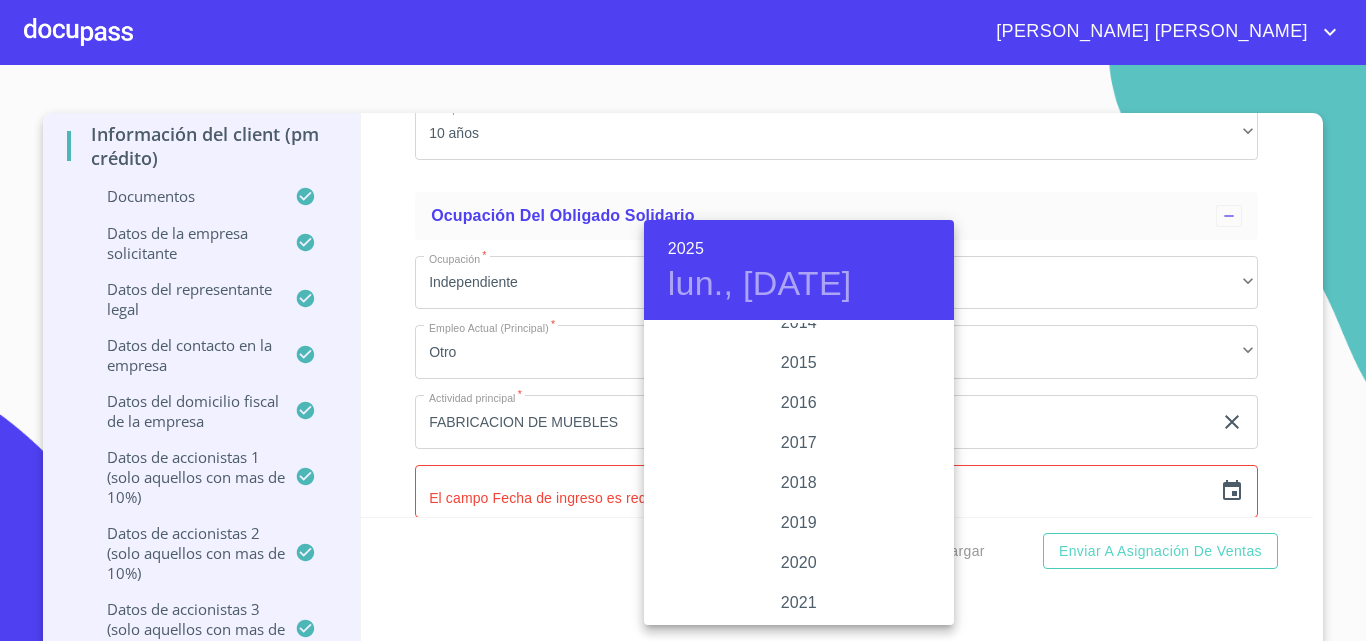 scroll, scrollTop: 3560, scrollLeft: 0, axis: vertical 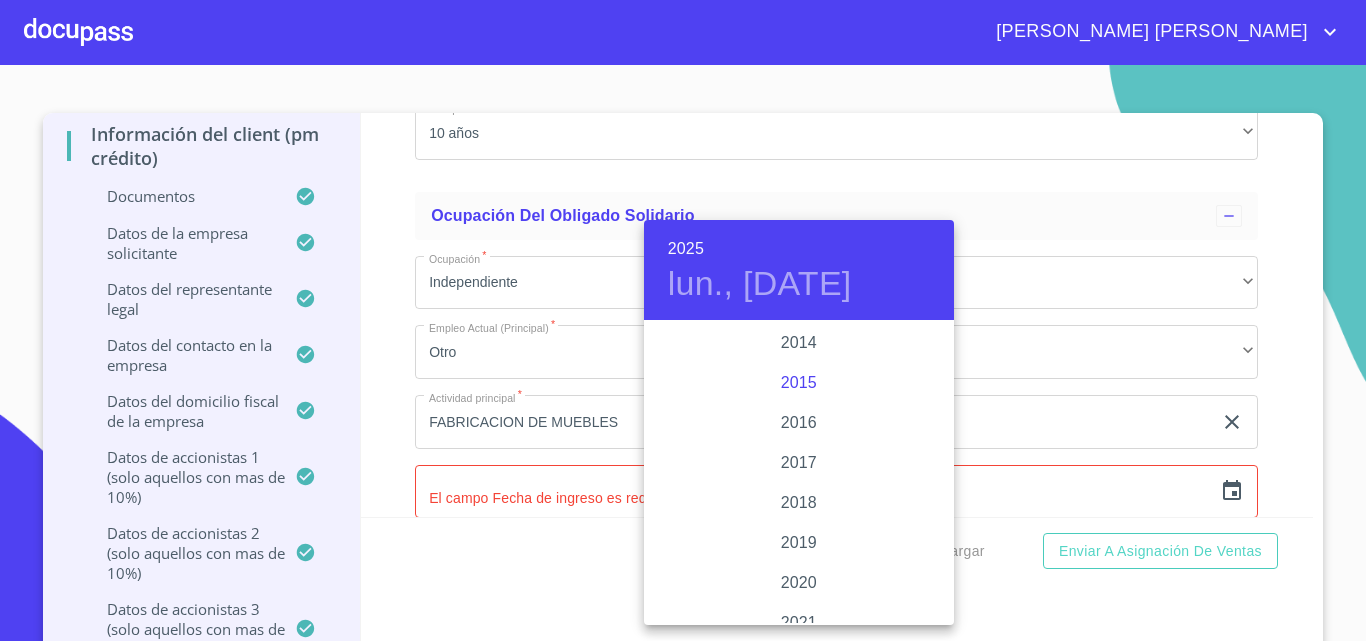 click on "2015" at bounding box center [799, 383] 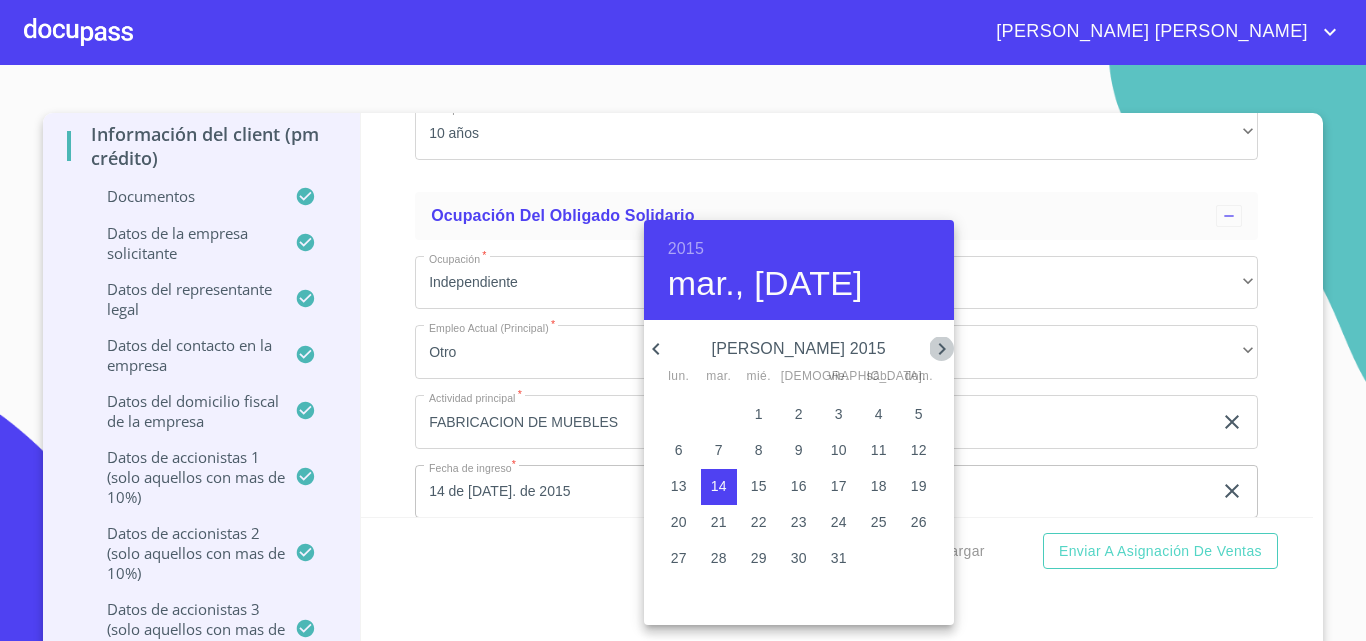 click 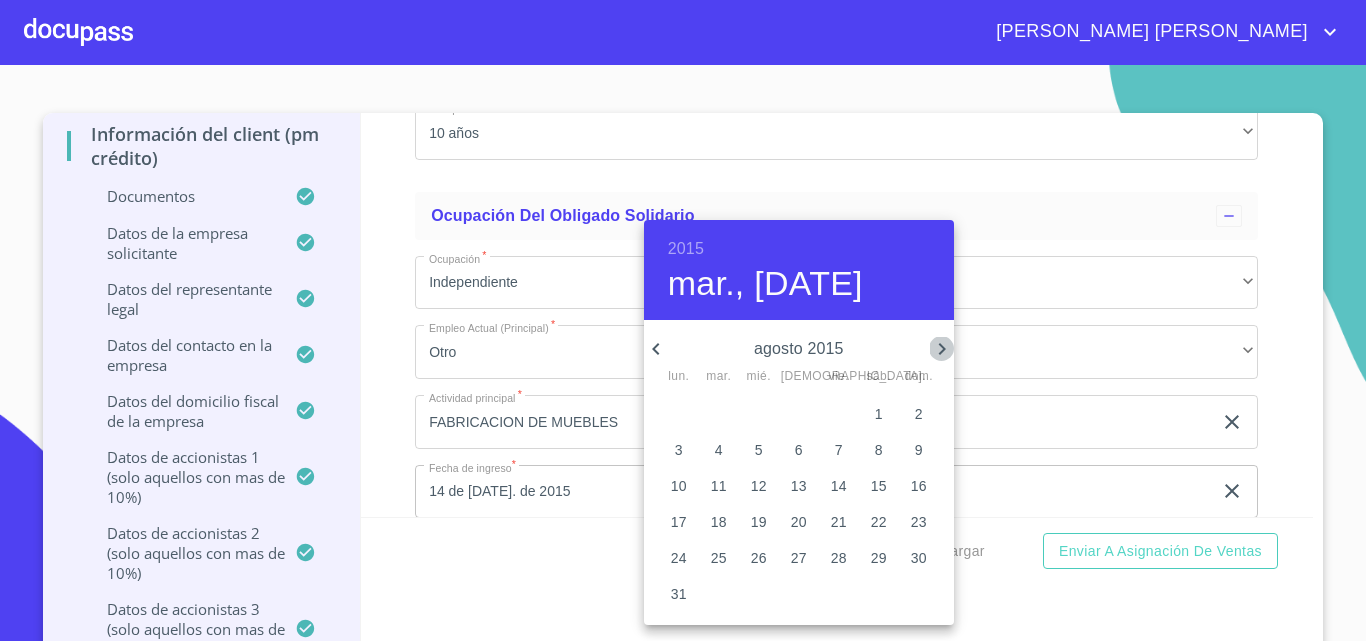 click 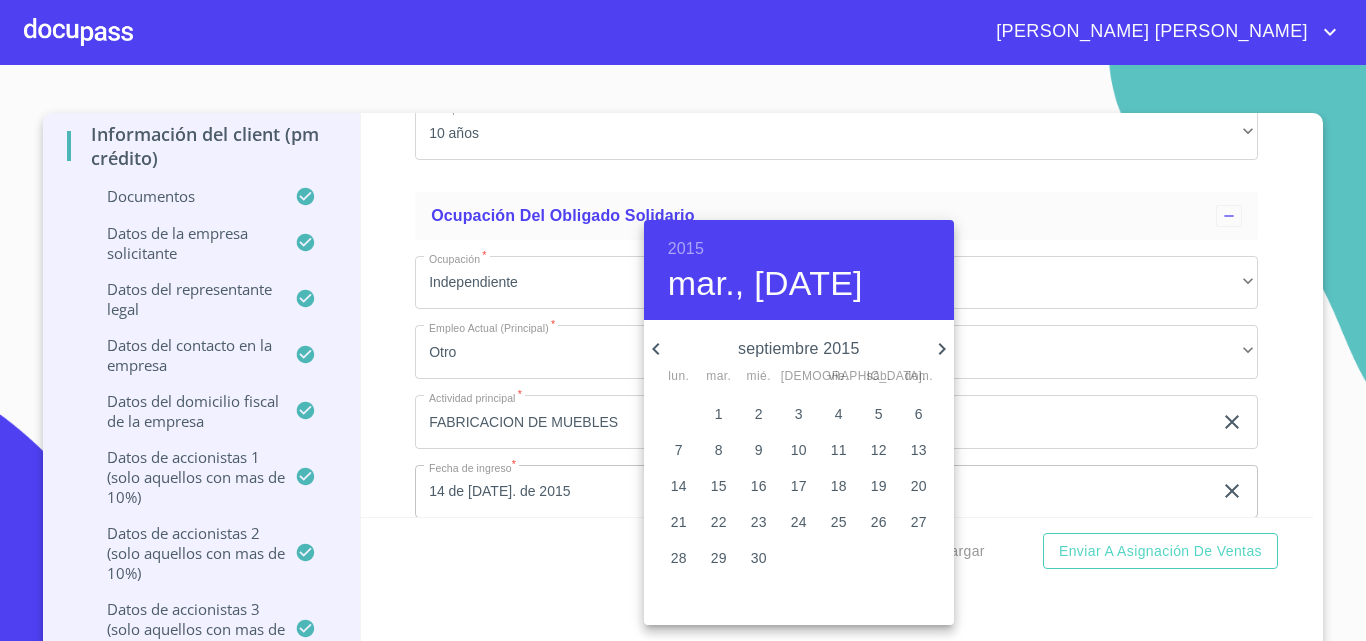 click 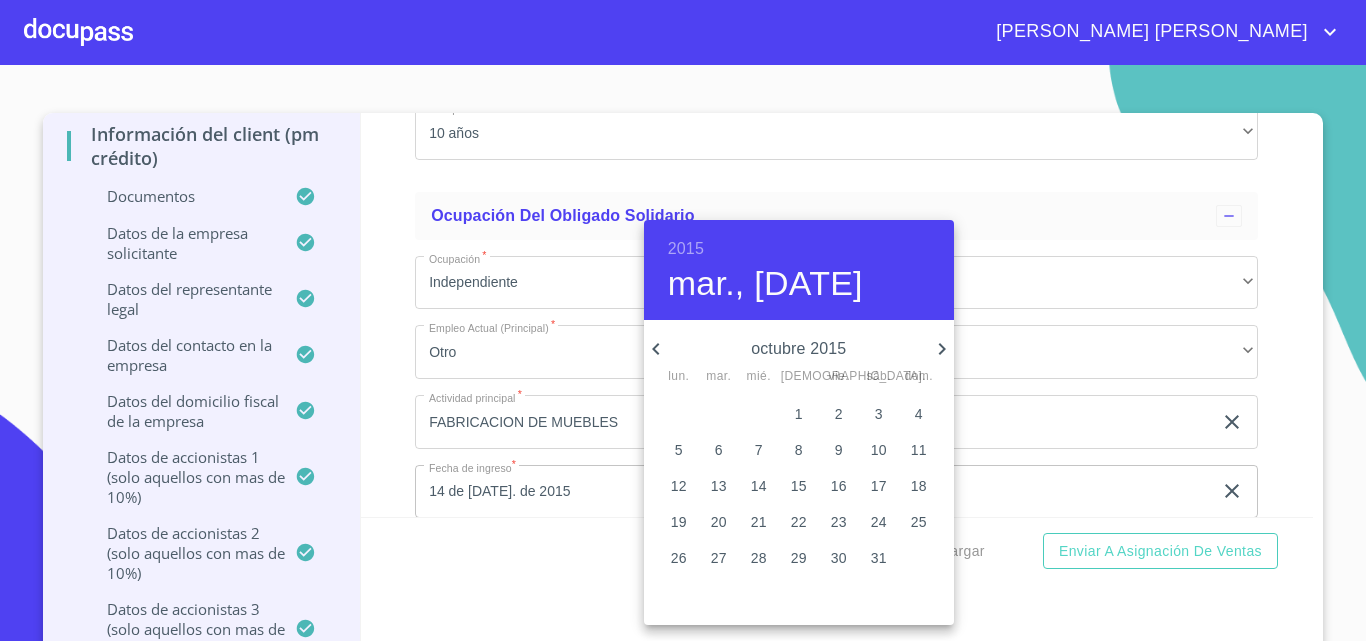 click 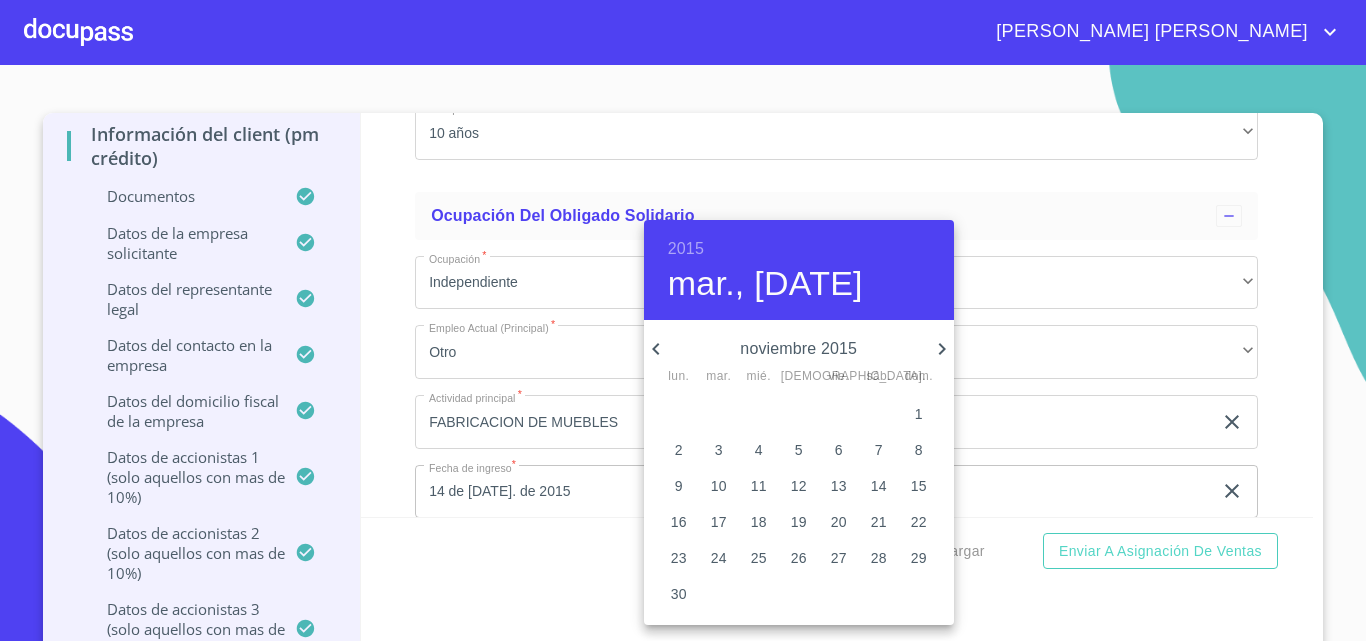 click on "13" at bounding box center (839, 486) 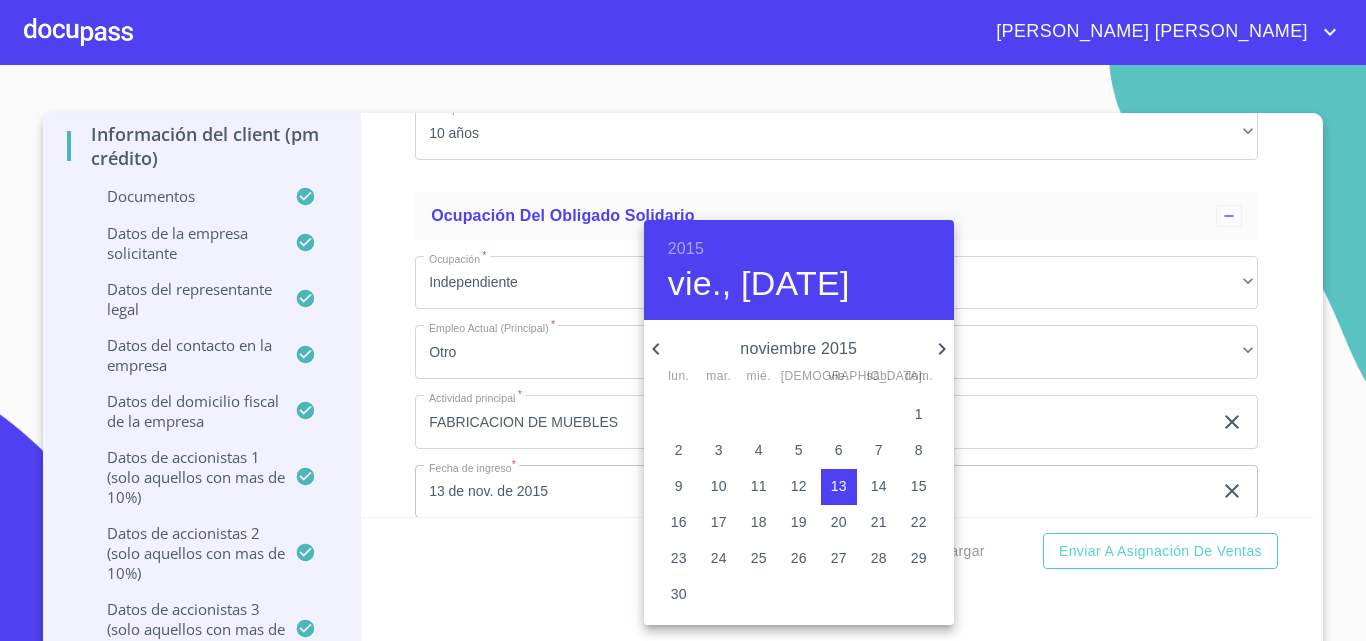 click at bounding box center [683, 320] 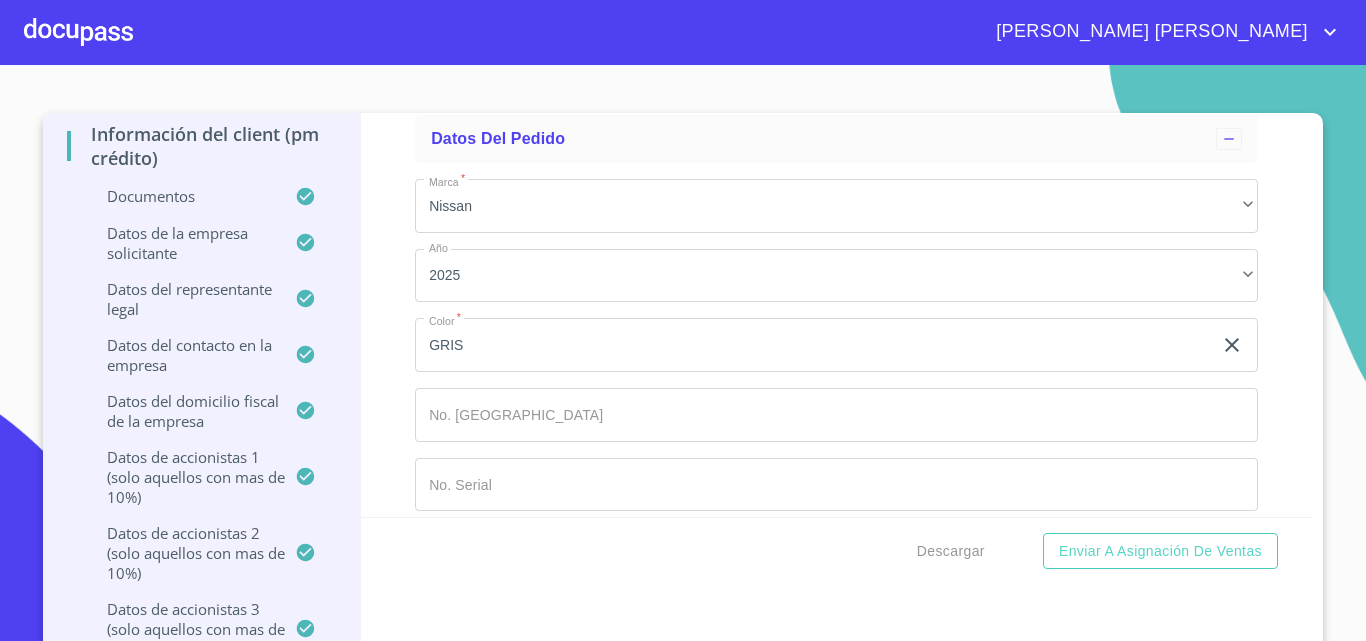 scroll, scrollTop: 22156, scrollLeft: 0, axis: vertical 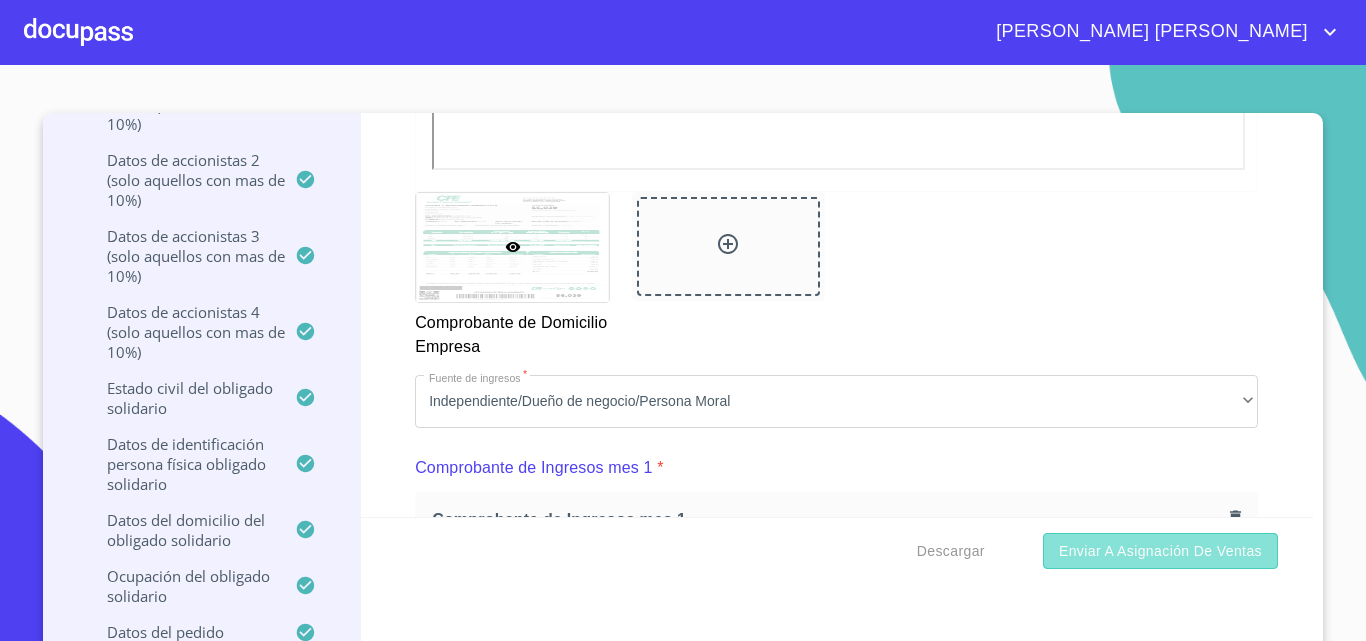 click on "Enviar a Asignación de Ventas" at bounding box center (1160, 551) 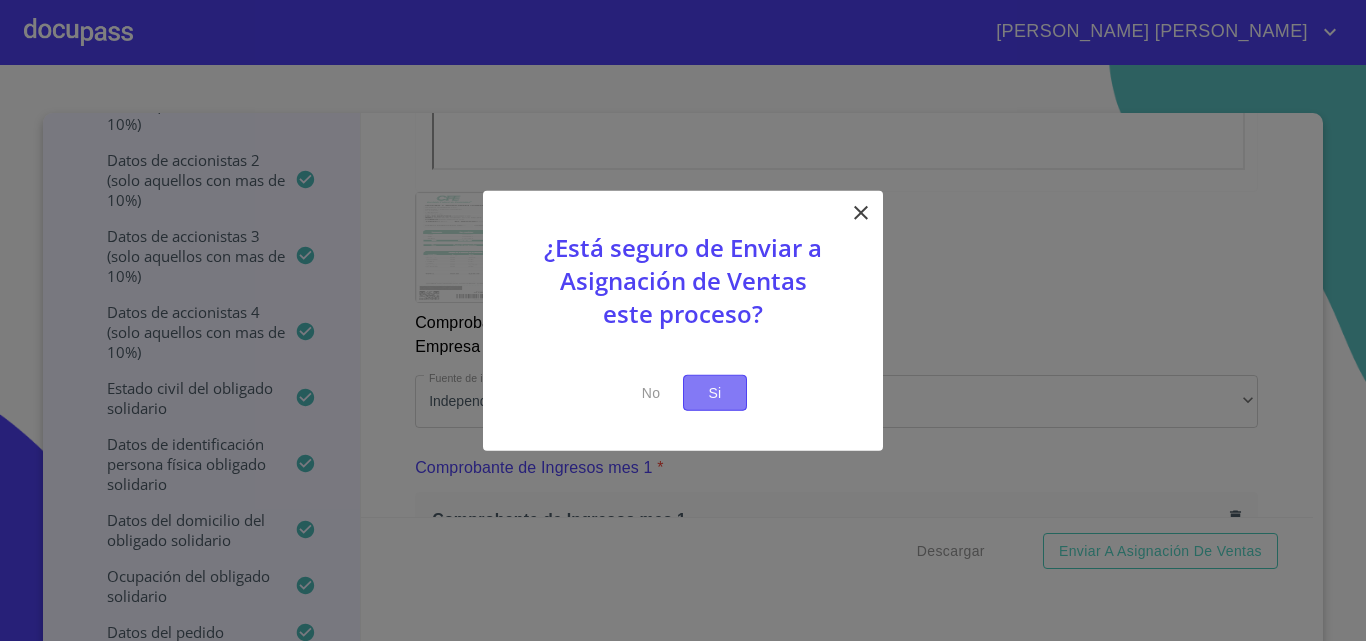 click on "Si" at bounding box center [715, 392] 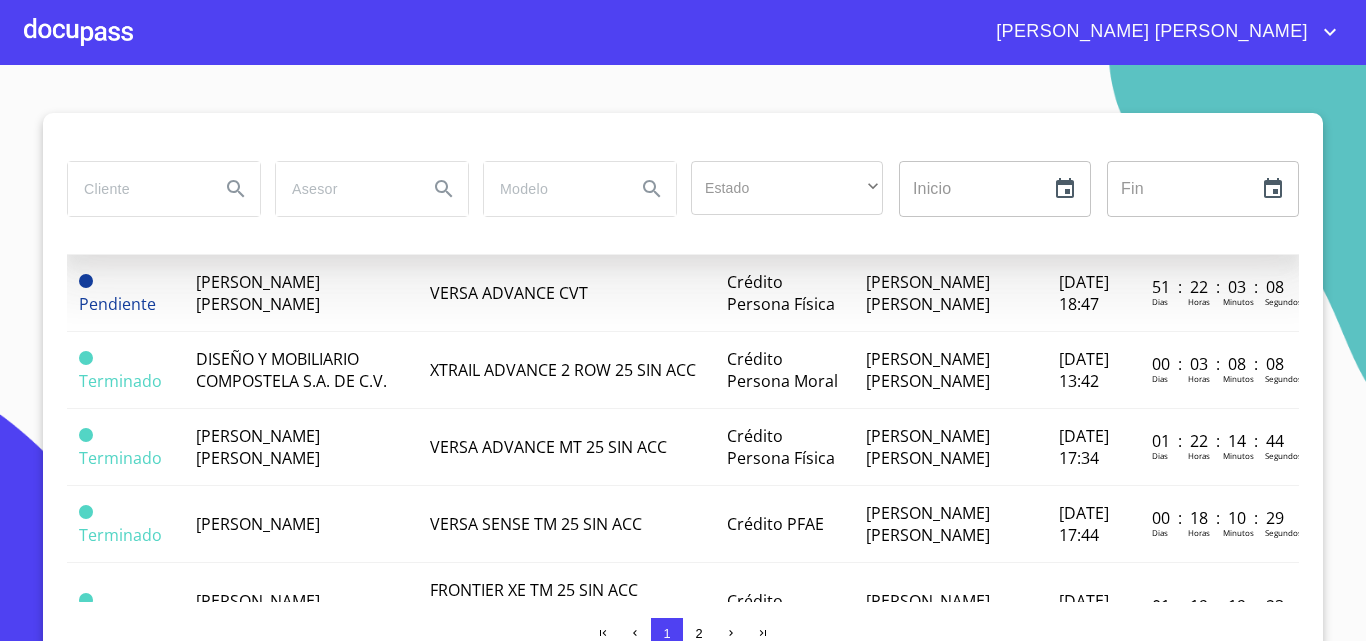 scroll, scrollTop: 300, scrollLeft: 0, axis: vertical 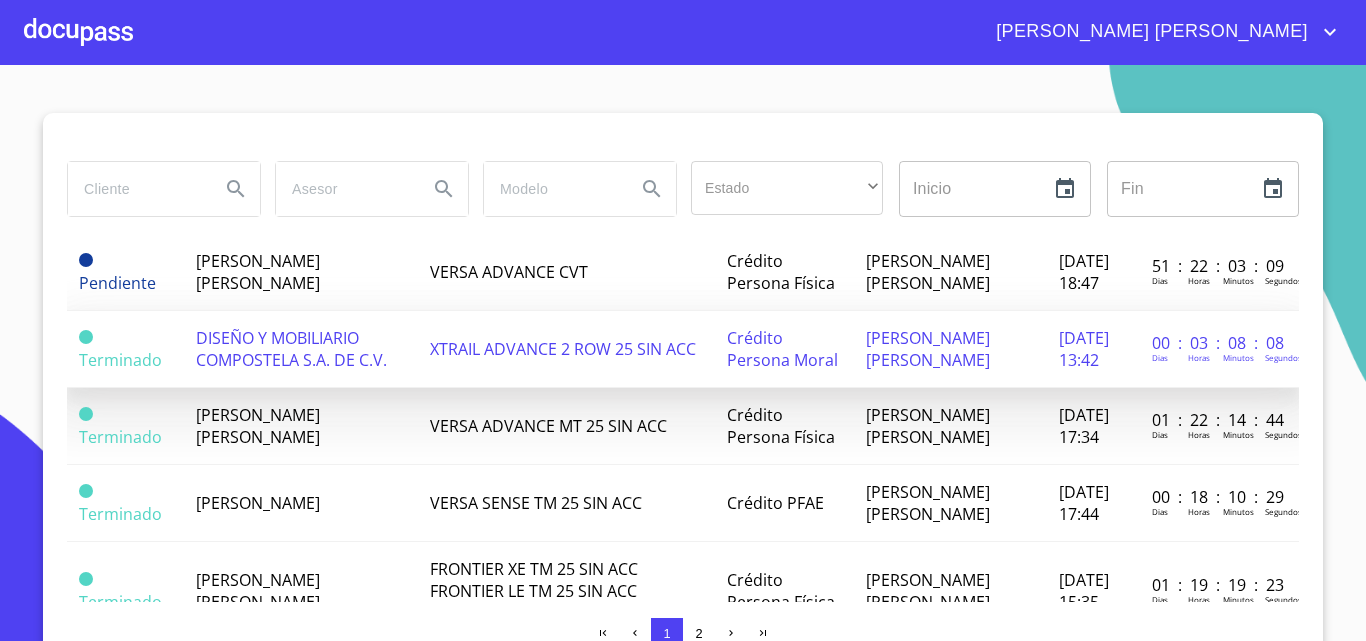 click on "DISEÑO Y MOBILIARIO COMPOSTELA S.A. DE C.V." at bounding box center (291, 349) 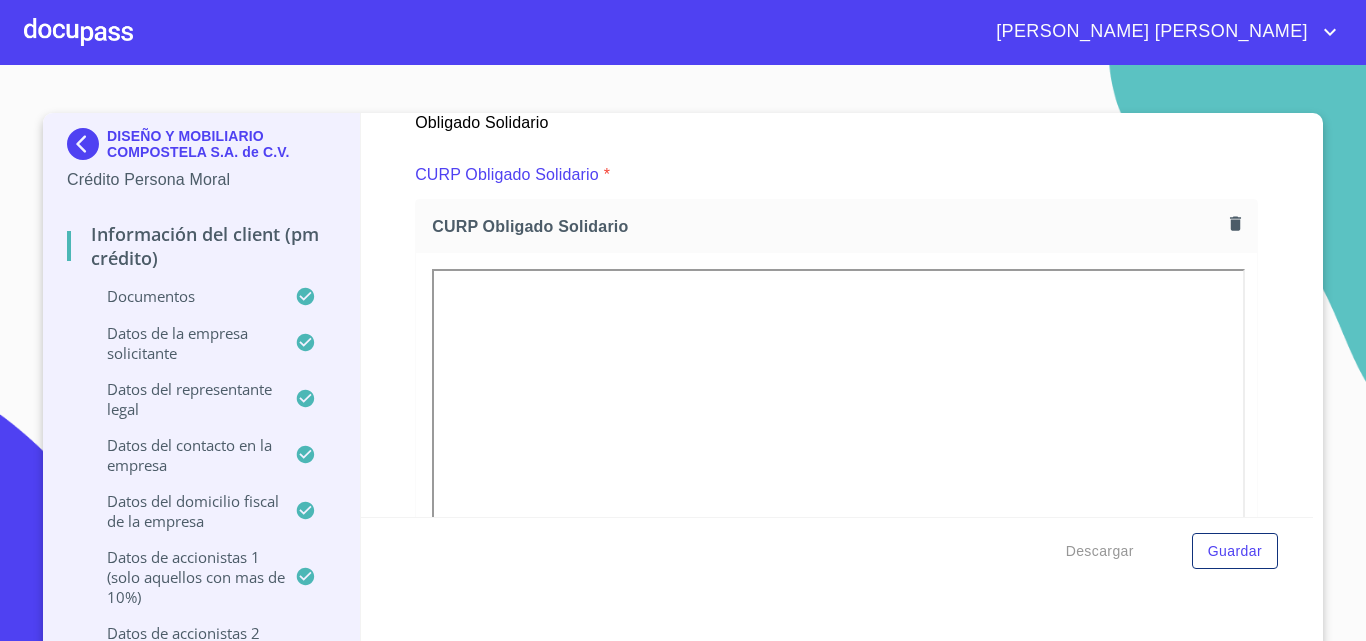 scroll, scrollTop: 3069, scrollLeft: 0, axis: vertical 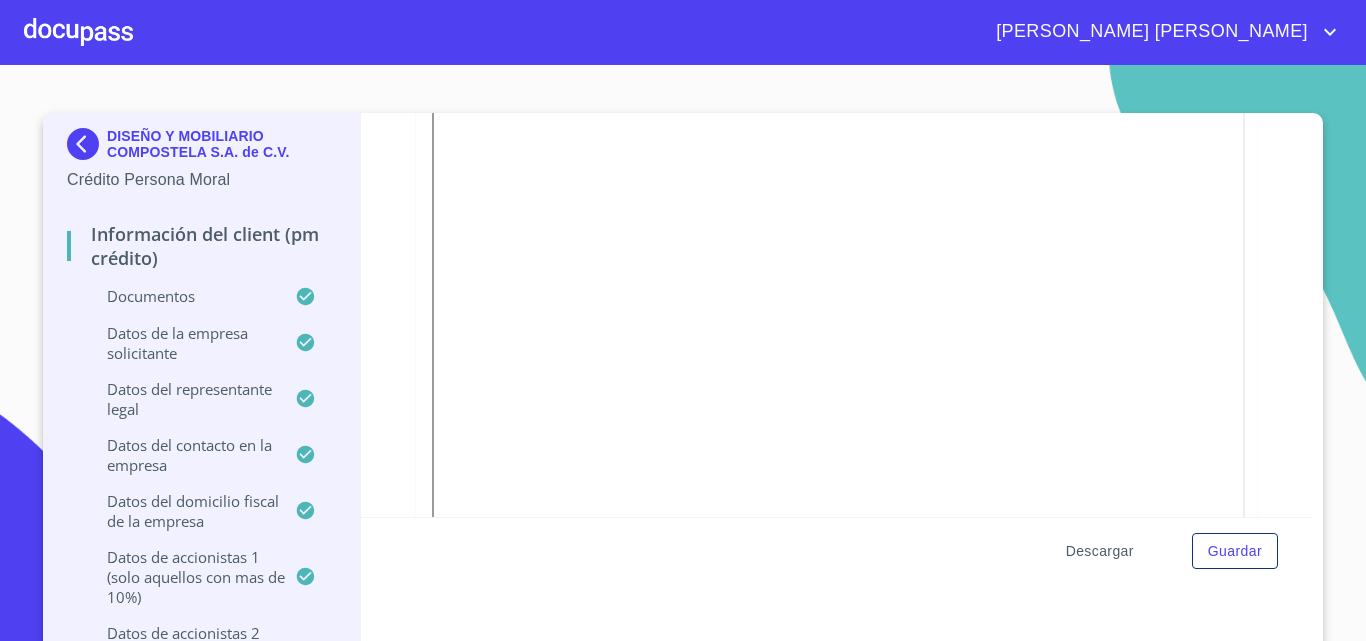 click on "Descargar" at bounding box center (1100, 551) 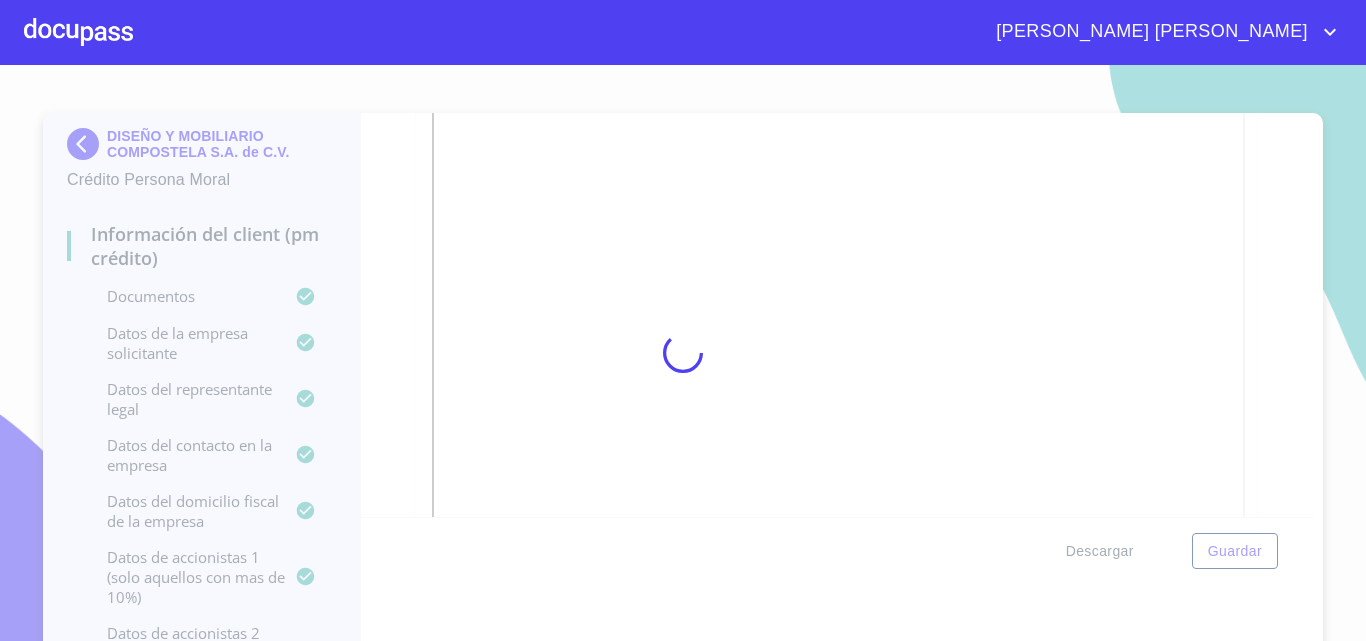 scroll, scrollTop: 5440, scrollLeft: 0, axis: vertical 